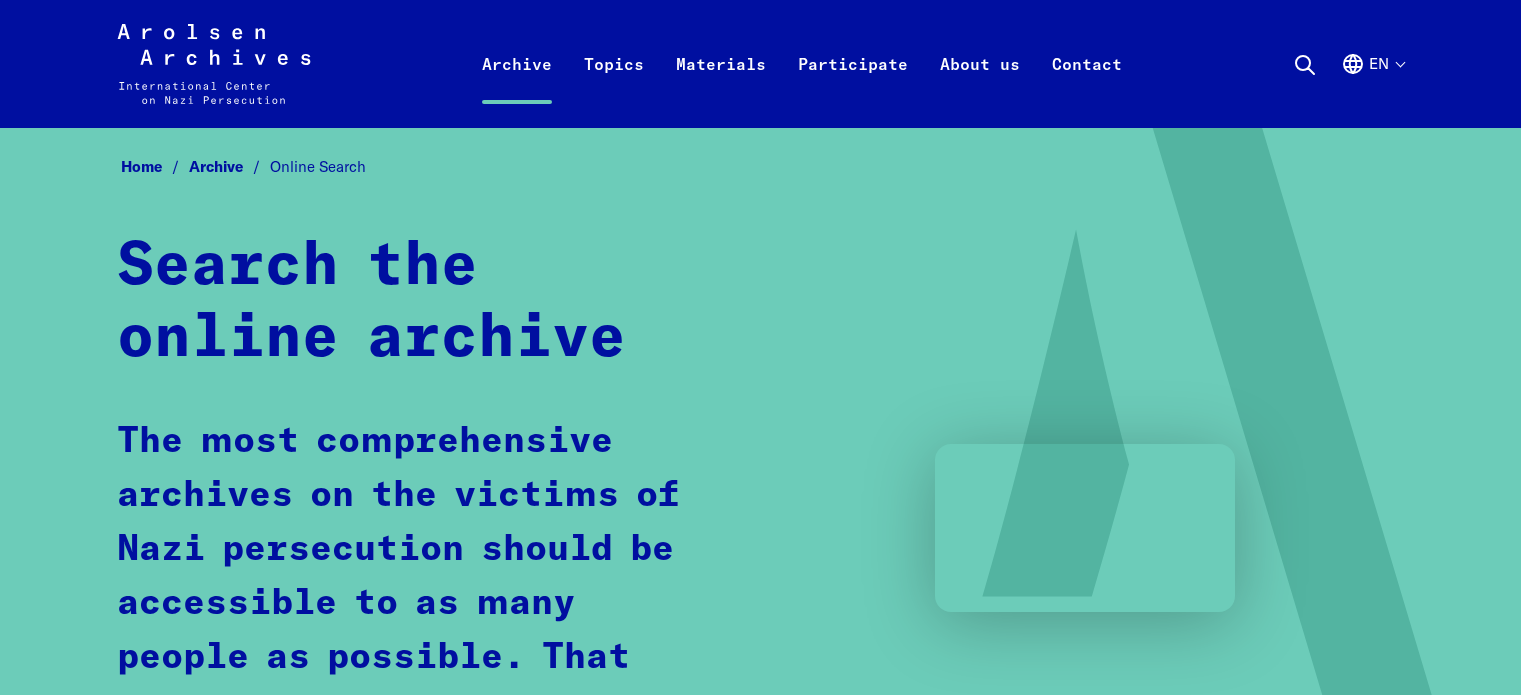 scroll, scrollTop: 0, scrollLeft: 0, axis: both 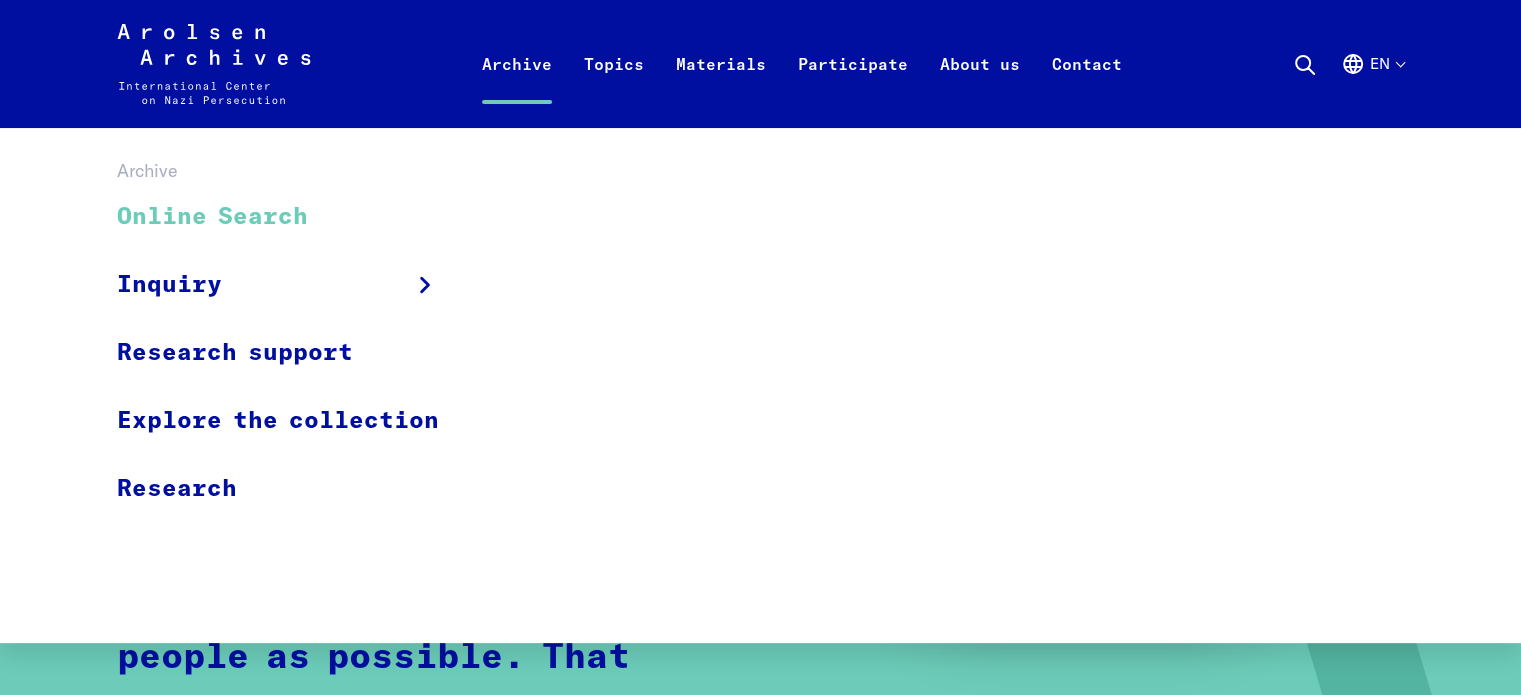 click on "Online Search" at bounding box center (291, 217) 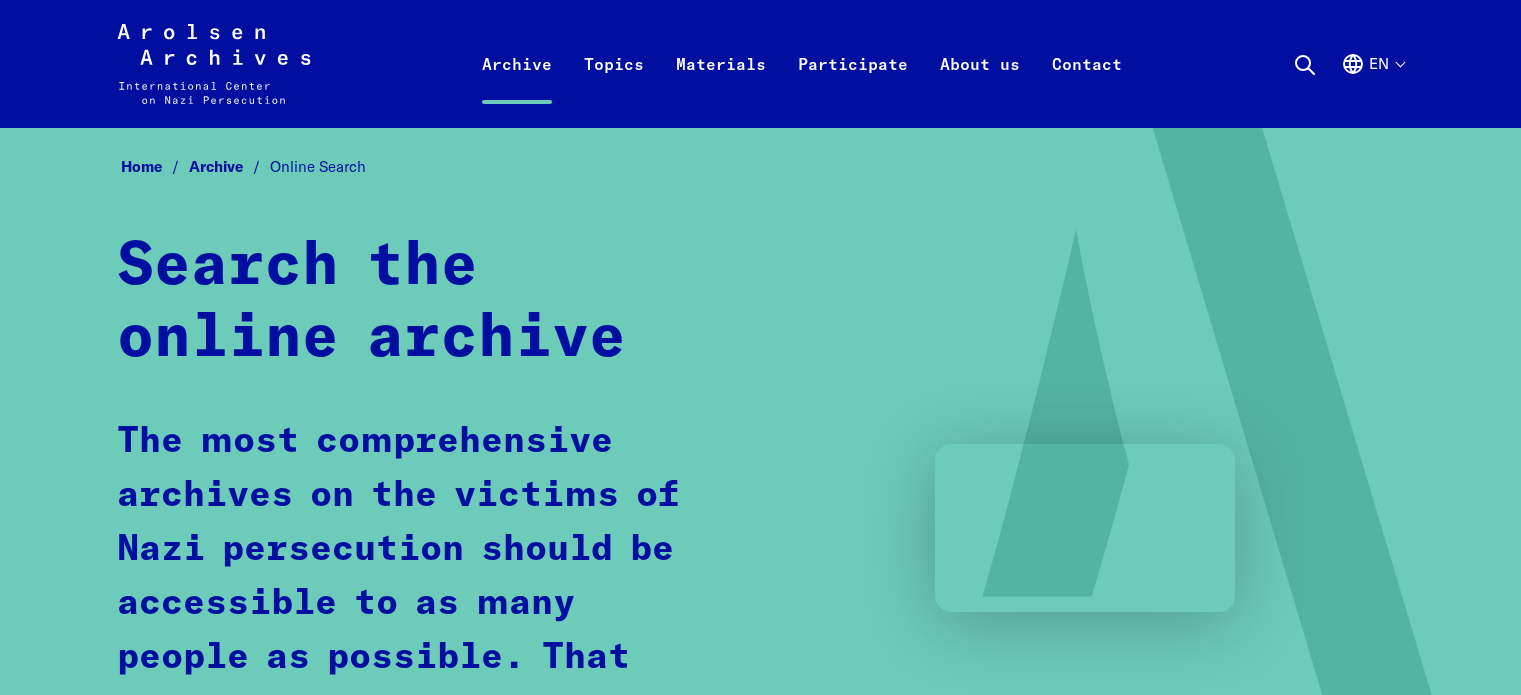scroll, scrollTop: 0, scrollLeft: 0, axis: both 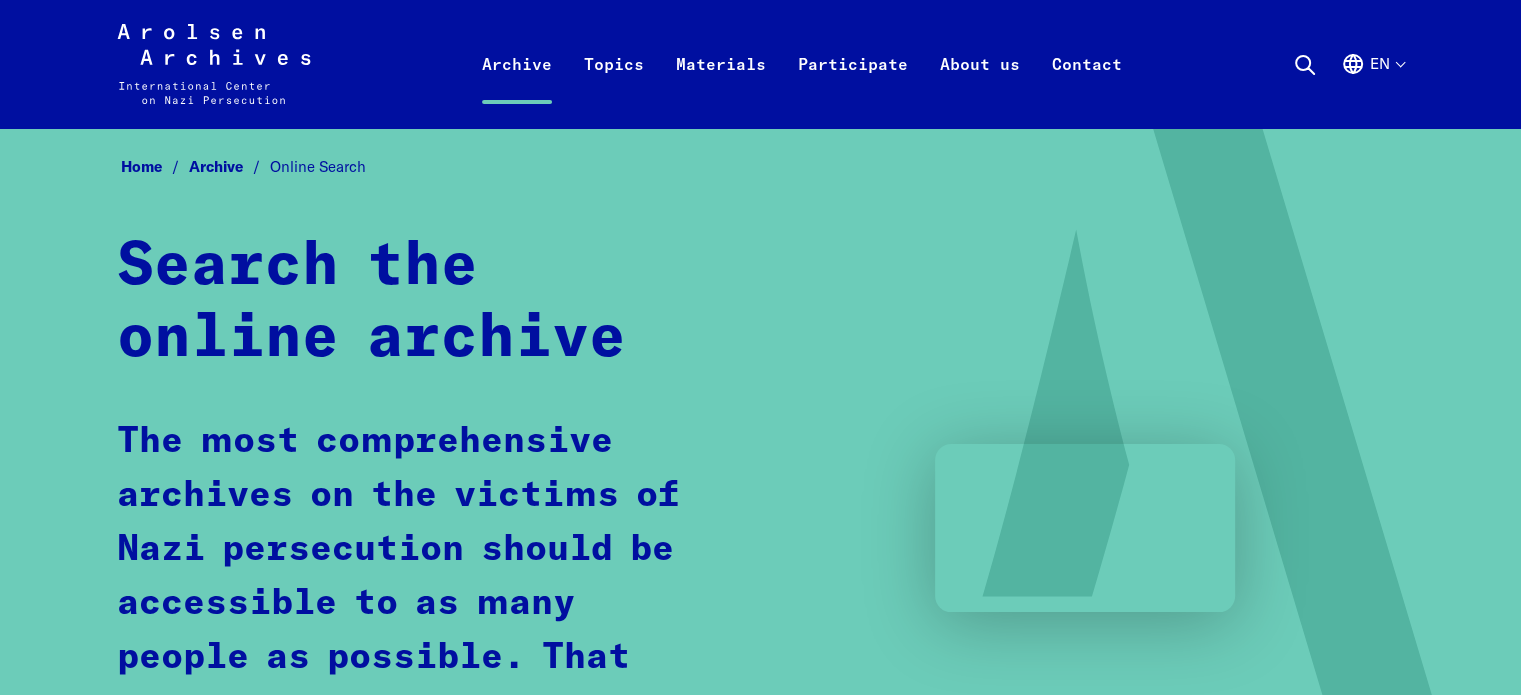 click 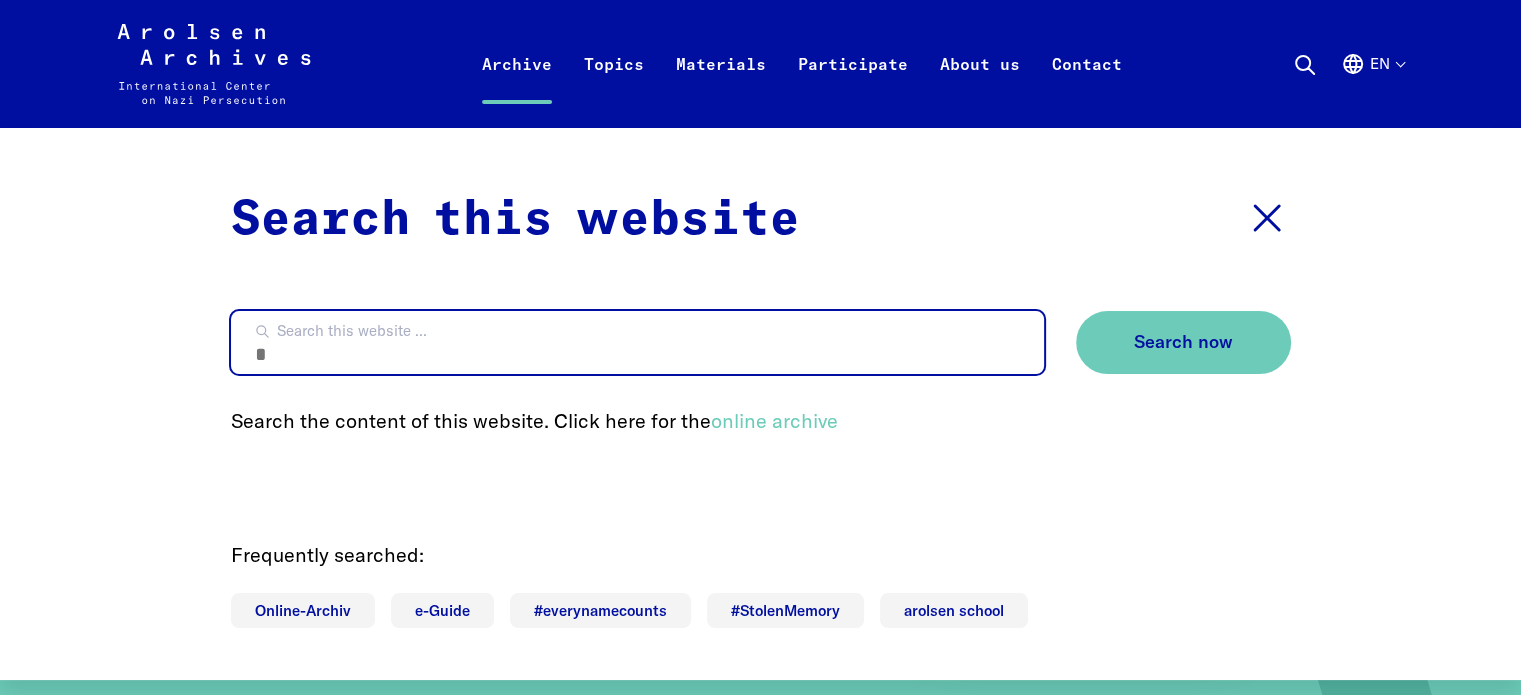 click on "Search this website ..." at bounding box center [637, 342] 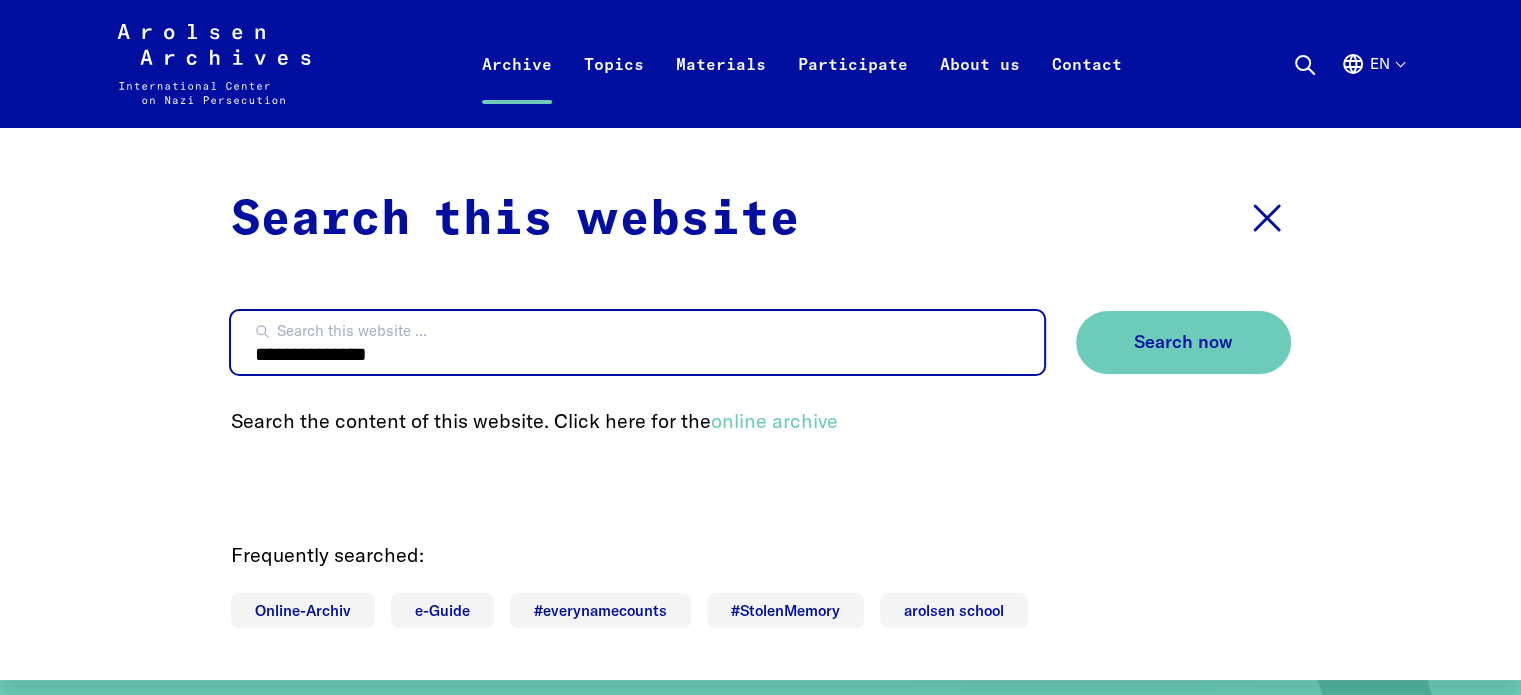 type on "**********" 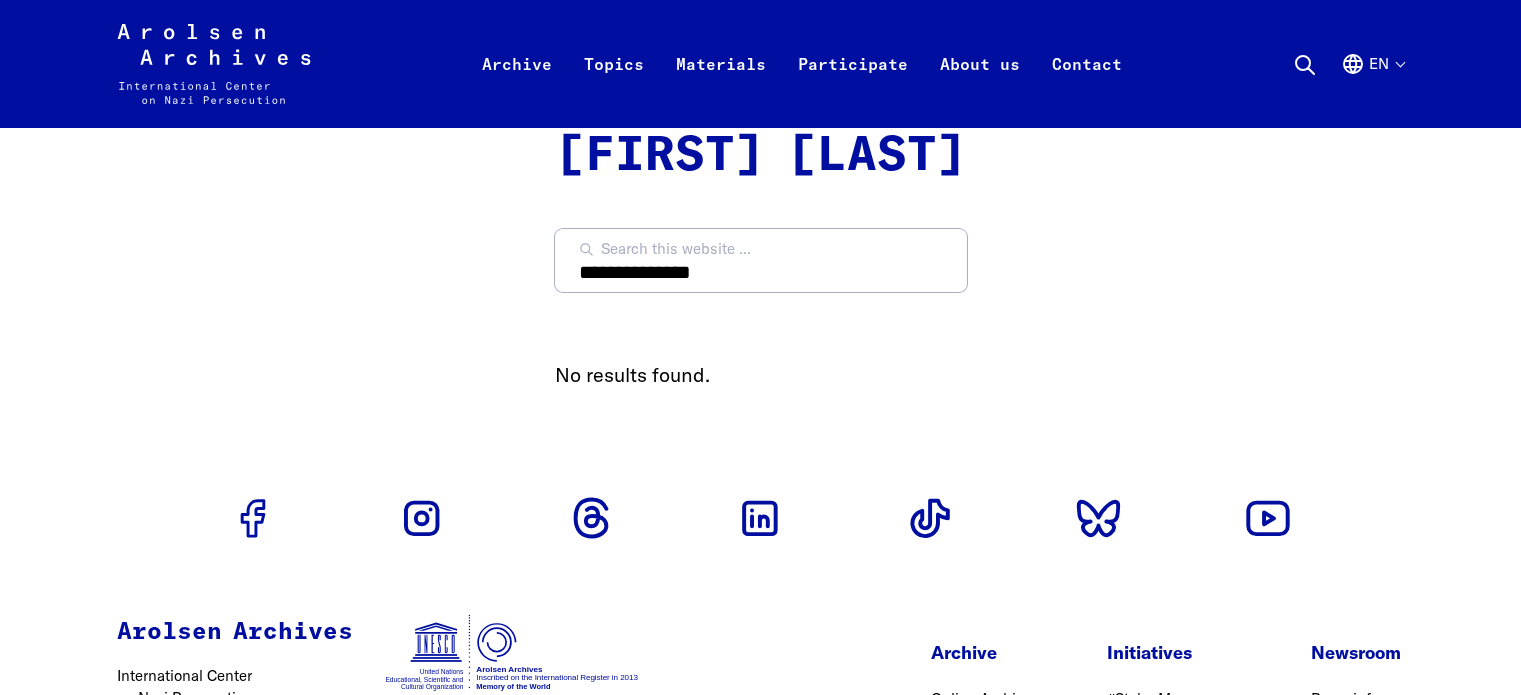 scroll, scrollTop: 0, scrollLeft: 0, axis: both 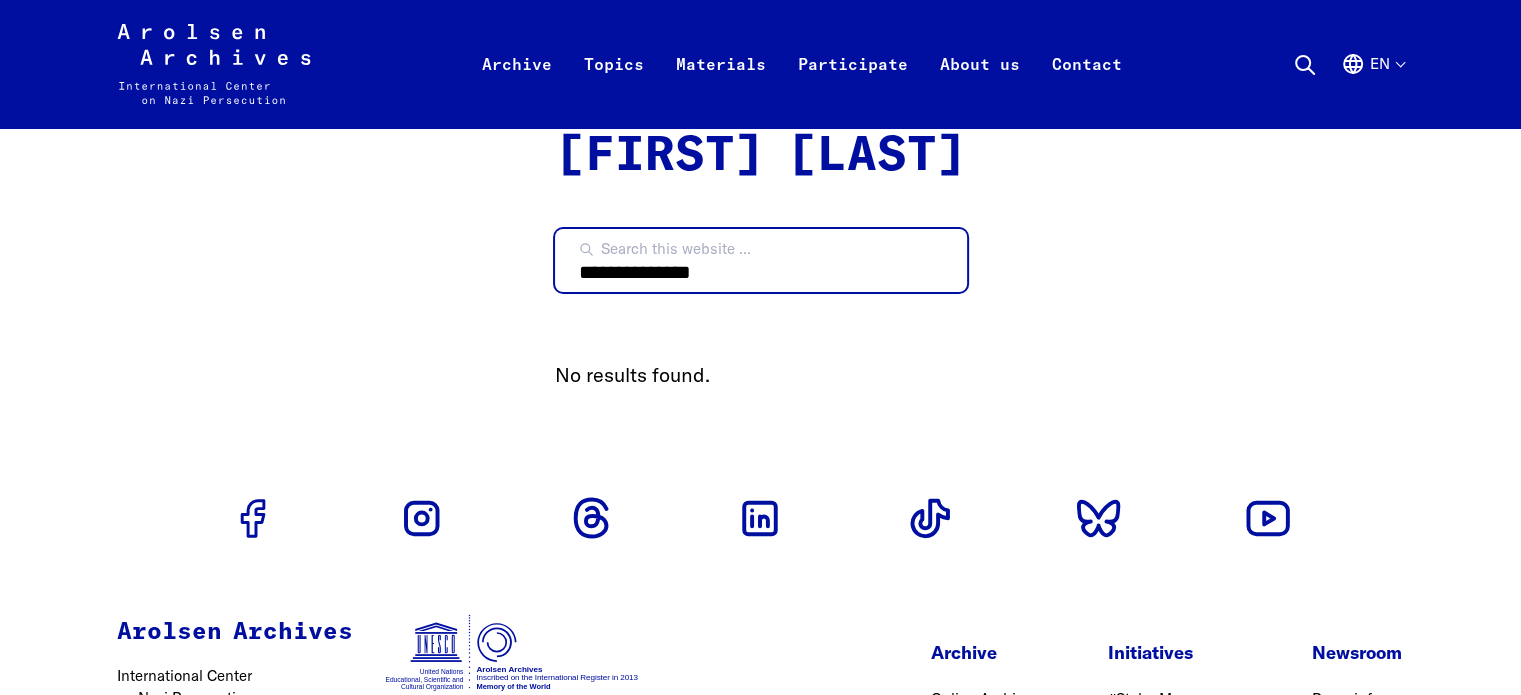 drag, startPoint x: 494, startPoint y: 331, endPoint x: 204, endPoint y: 334, distance: 290.0155 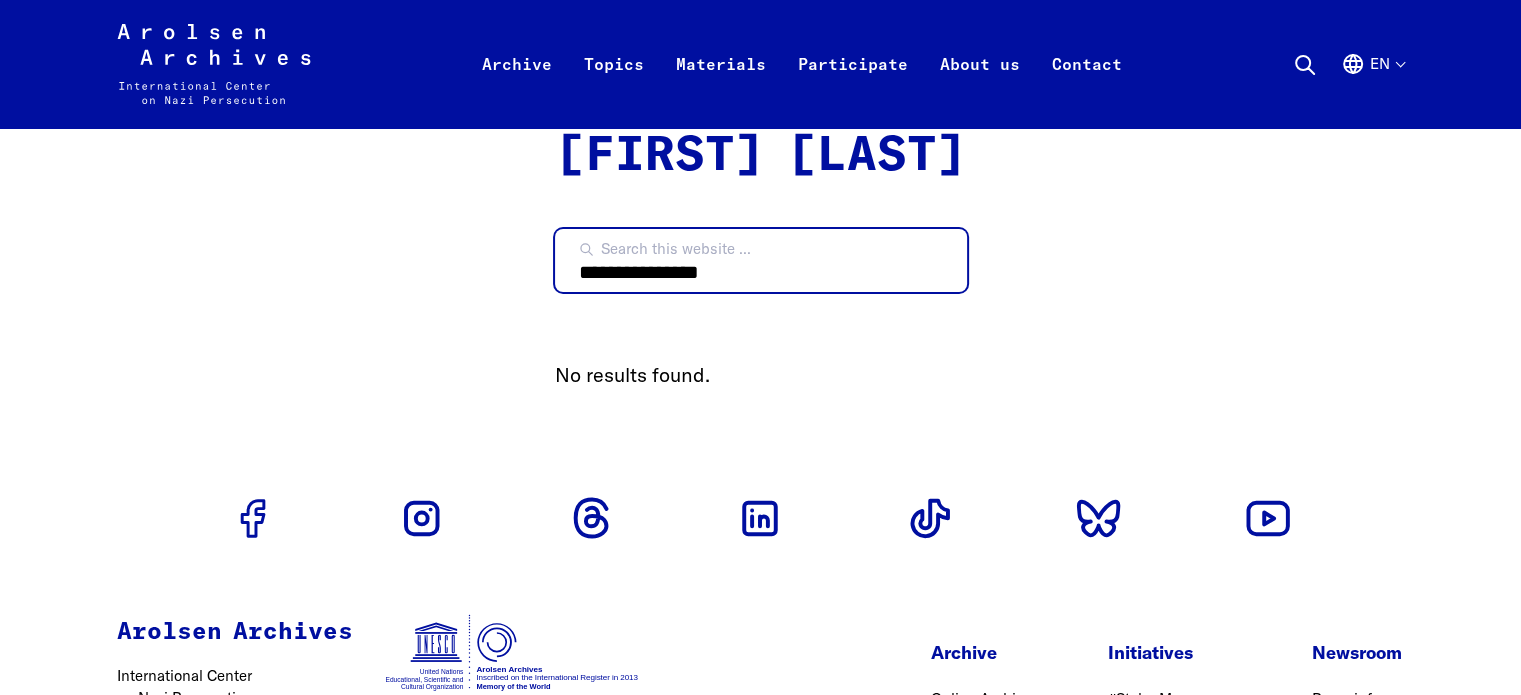 type on "**********" 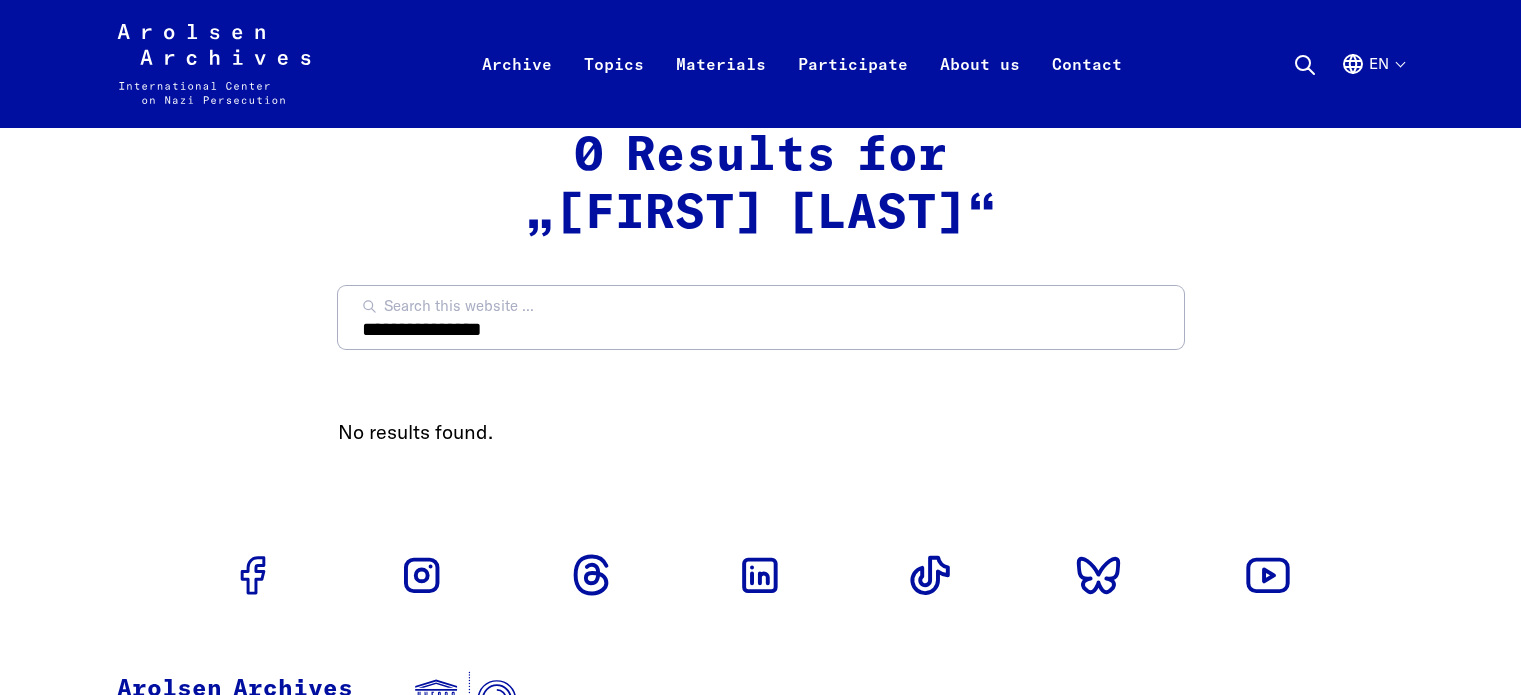 scroll, scrollTop: 0, scrollLeft: 0, axis: both 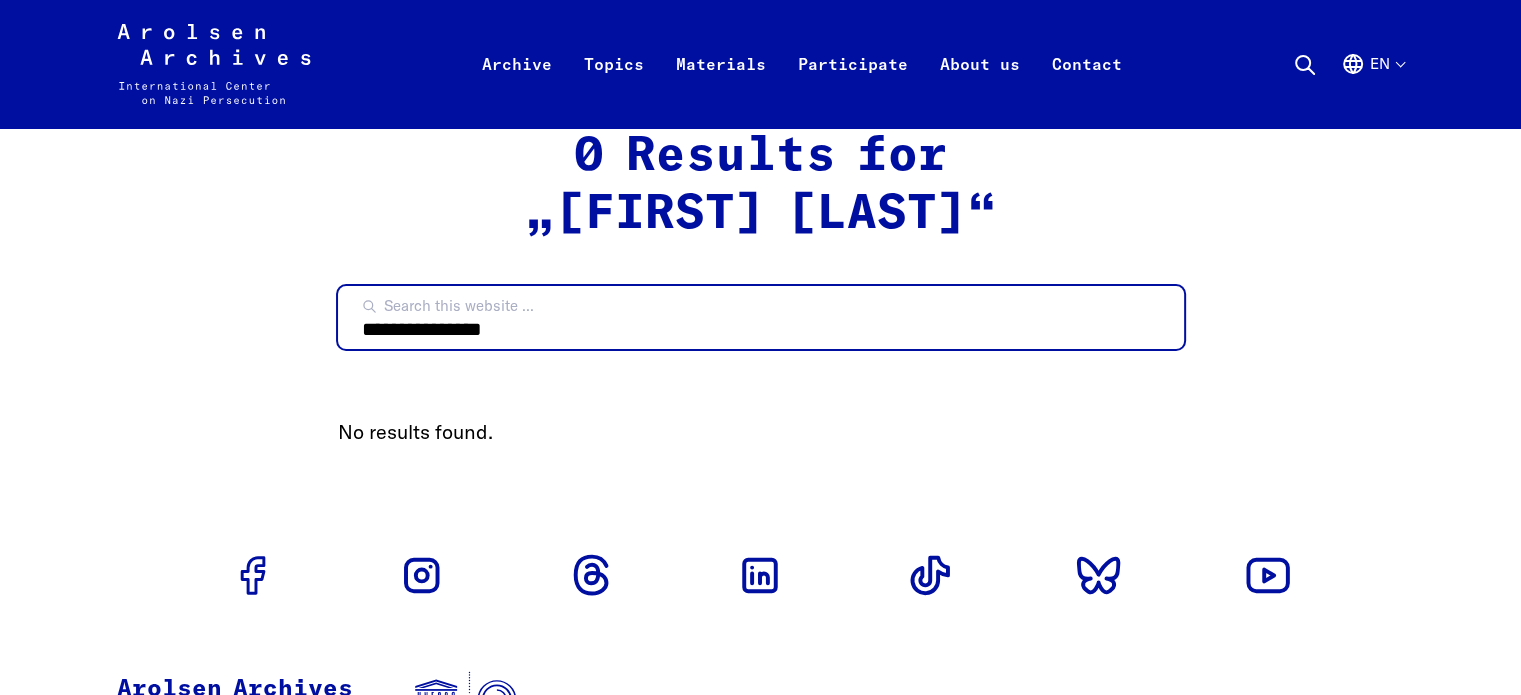 drag, startPoint x: 537, startPoint y: 333, endPoint x: 239, endPoint y: 360, distance: 299.22064 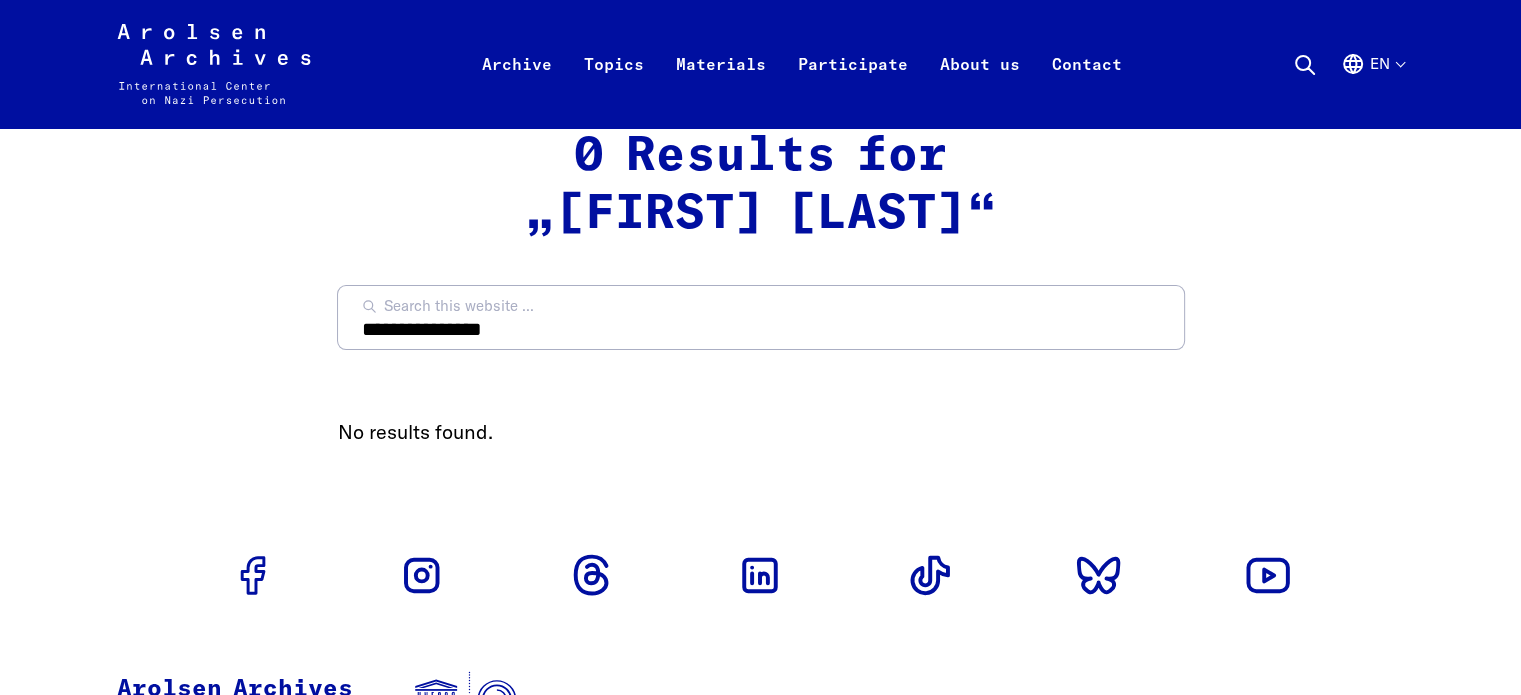 click on "Arolsen Archives - International Center on Nazi Persecution | Return to home page
Archive
Online Search
Inquiry
Inquiry form
Research support
Explore the collection
Research
Topics
News & Events
Dossiers
Materials
Flyers and brochures
Teaching materials
Research publications
Studies
Annual Reports
Terms of use
Participate
#everynamecounts
Projects in schools
Corporate social responsibility
Political involvement" at bounding box center (760, 505) 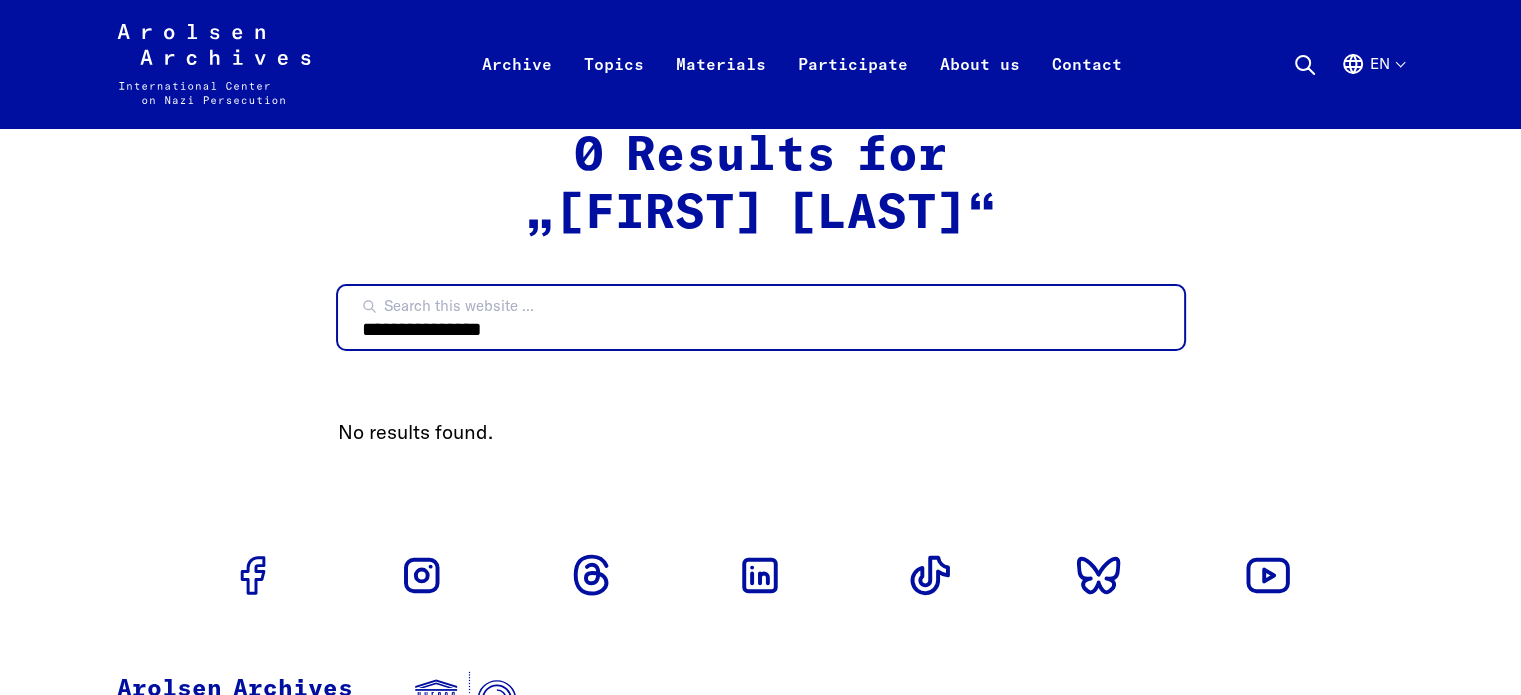 click on "**********" at bounding box center [761, 317] 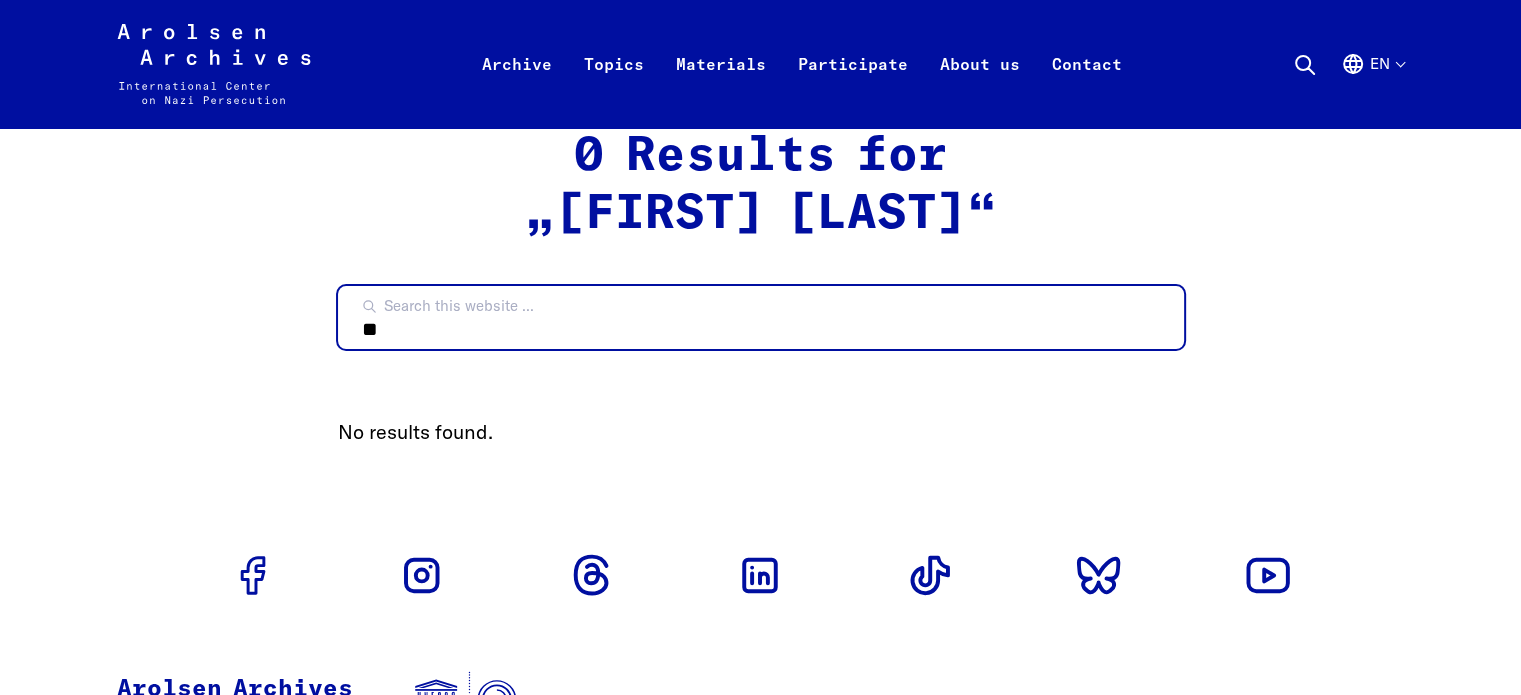type on "*" 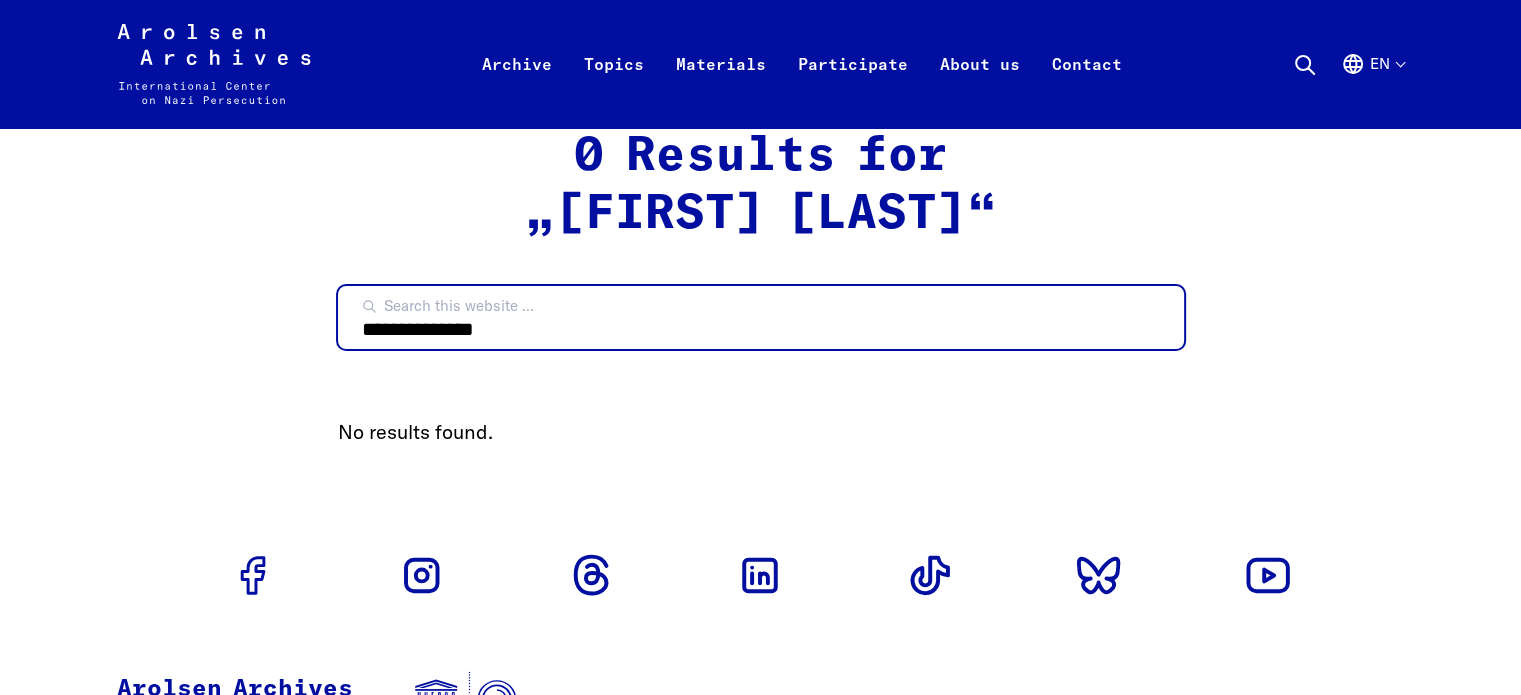 type on "**********" 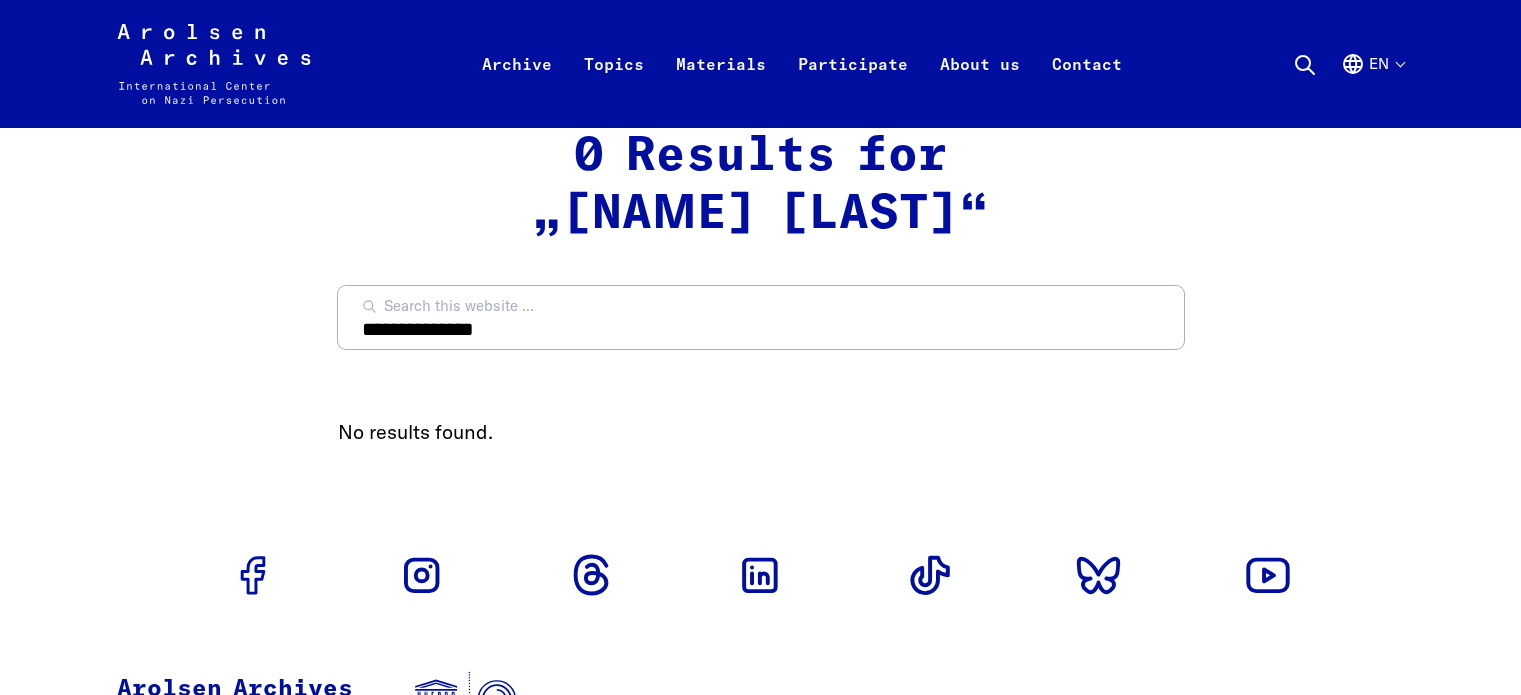 scroll, scrollTop: 0, scrollLeft: 0, axis: both 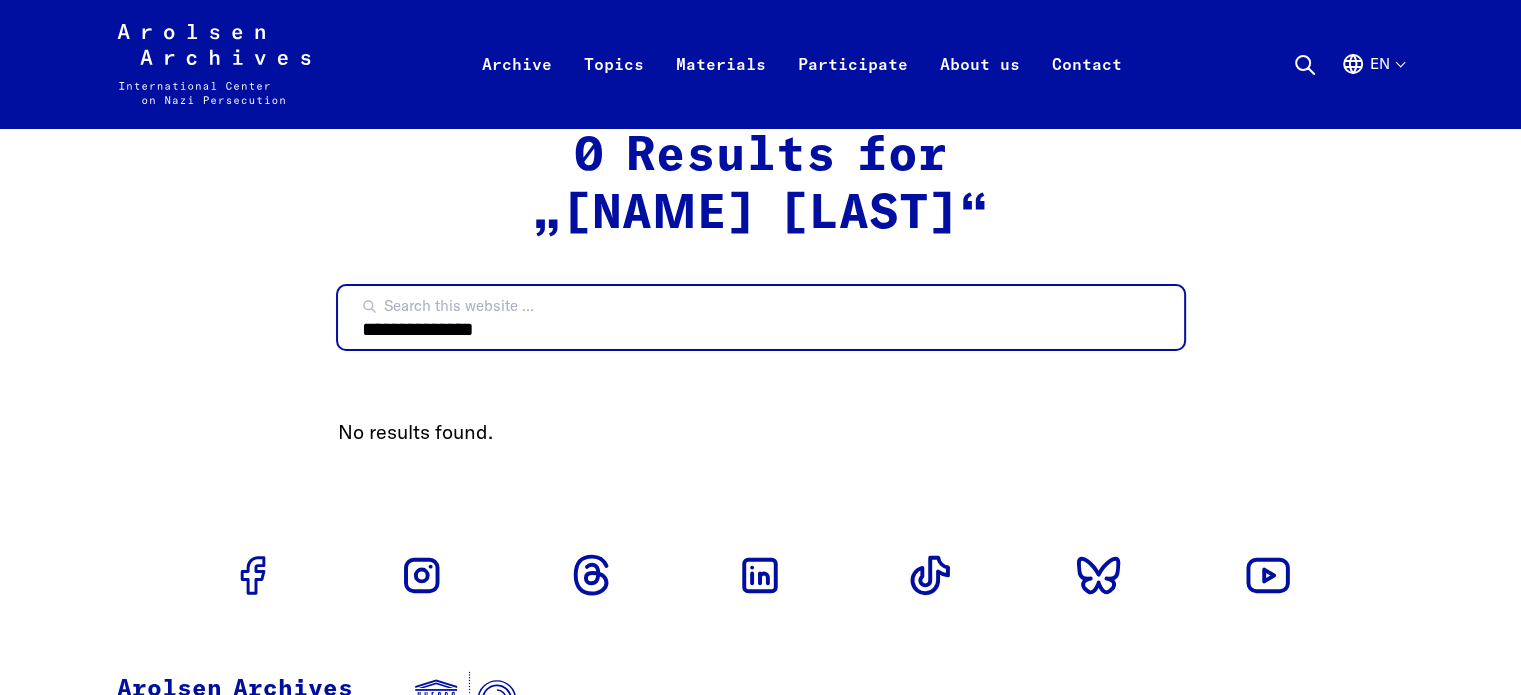 click on "**********" at bounding box center [761, 317] 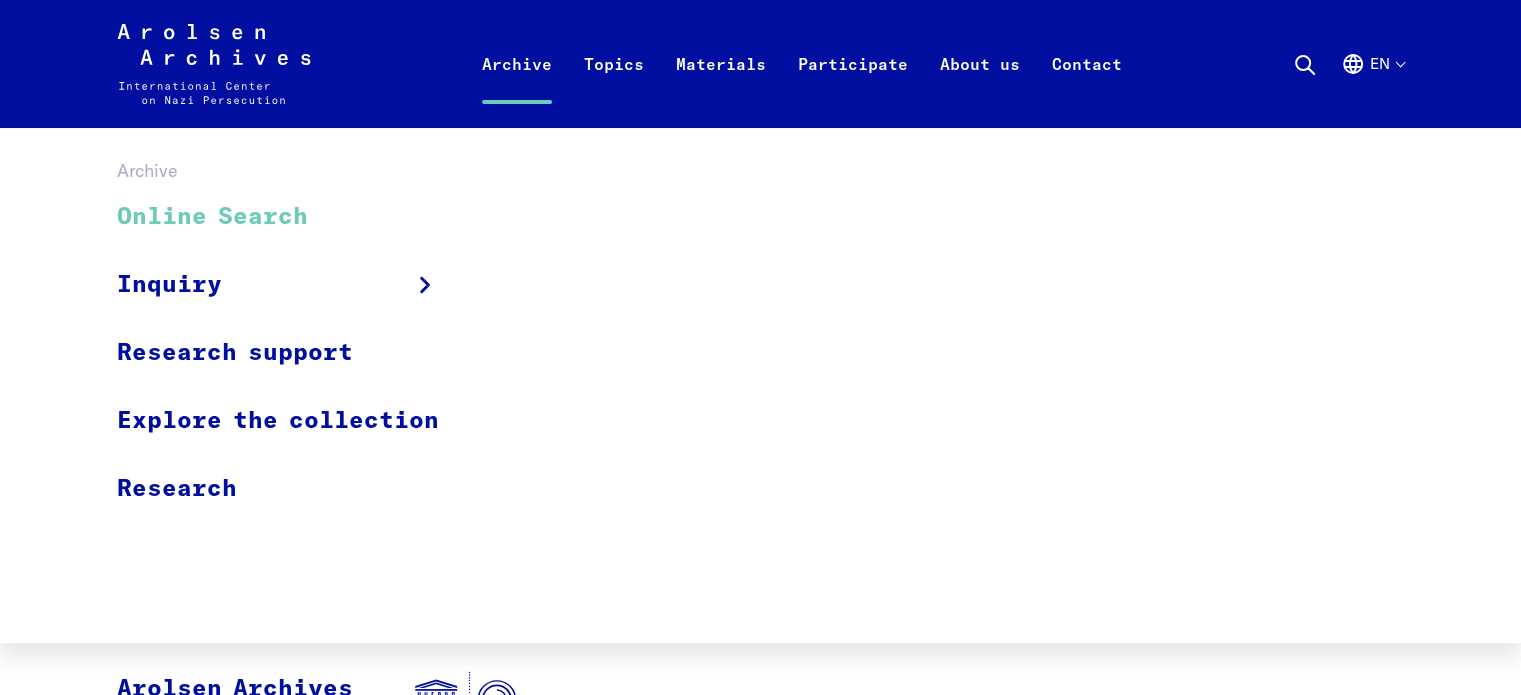 click on "Online Search" at bounding box center (291, 217) 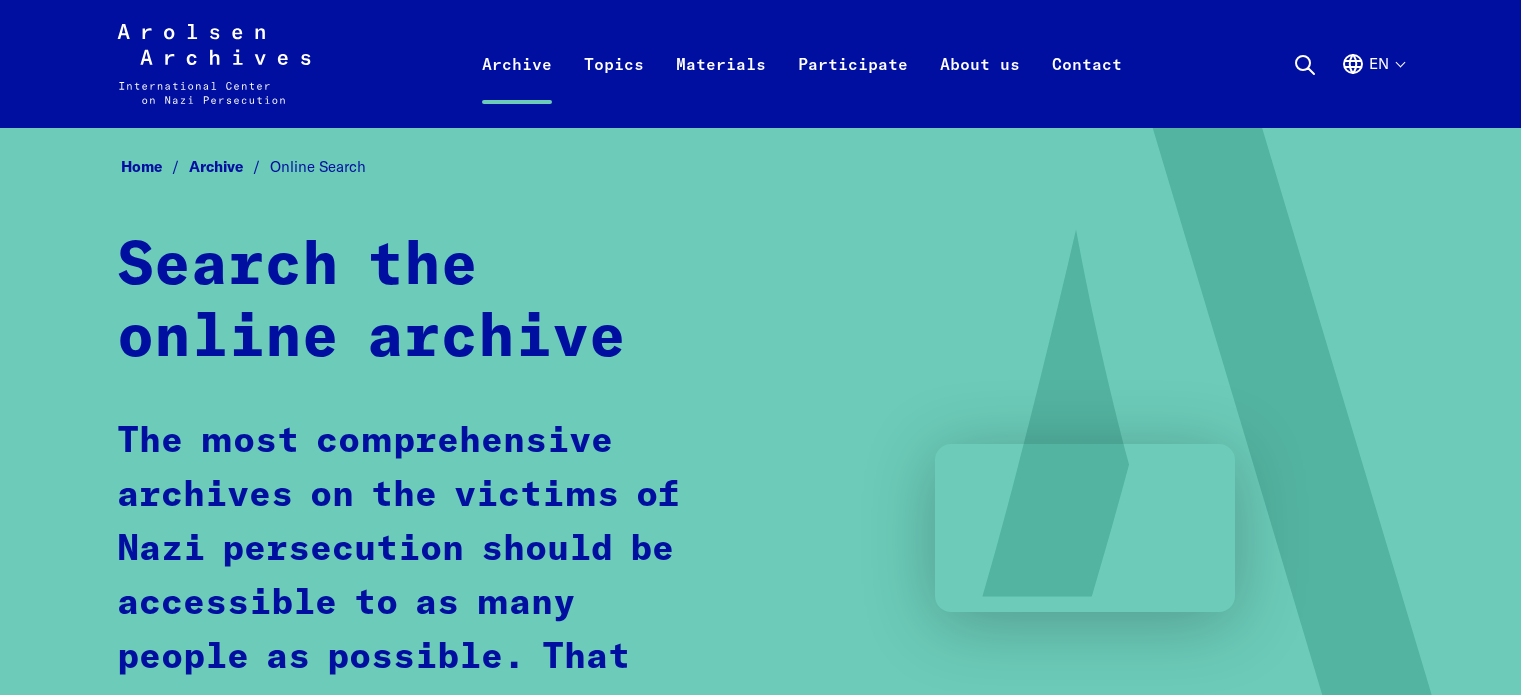 scroll, scrollTop: 0, scrollLeft: 0, axis: both 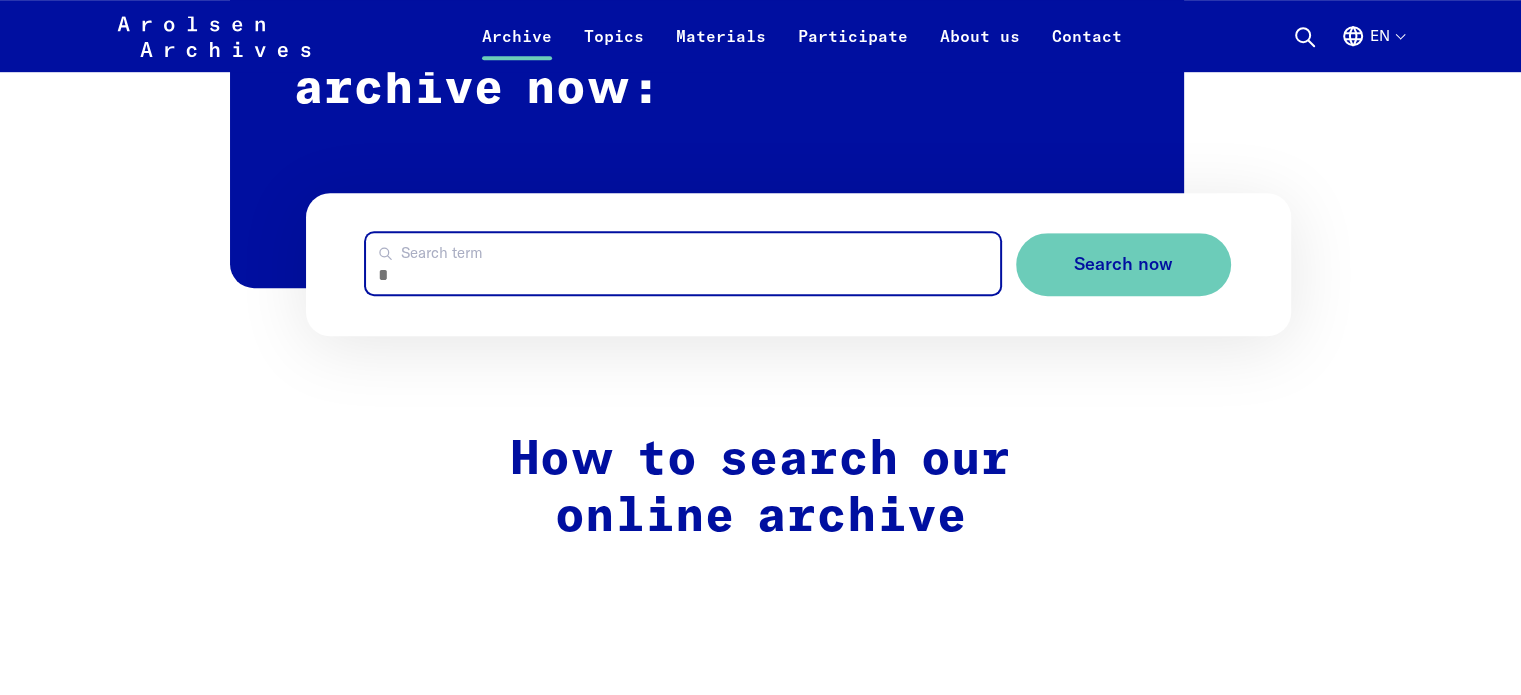 click on "Search term" at bounding box center (682, 263) 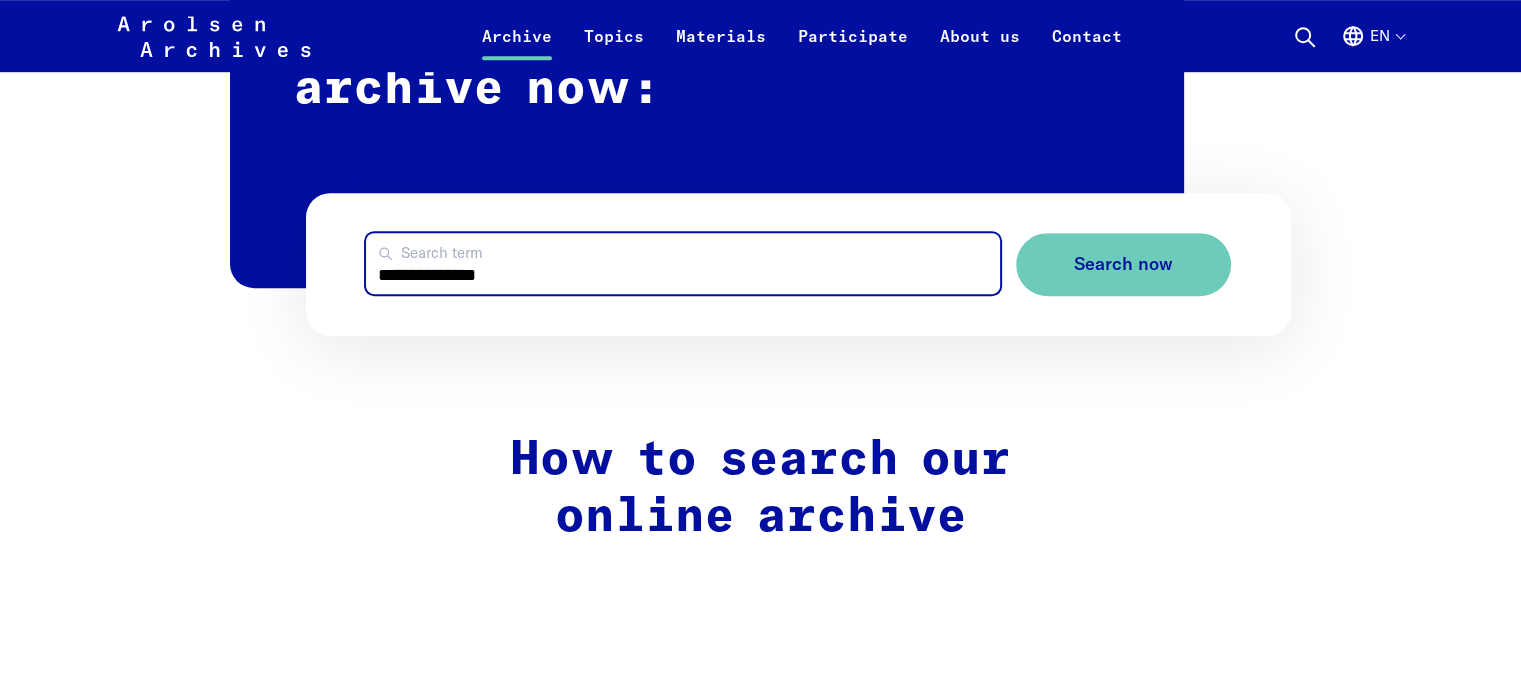 type on "**********" 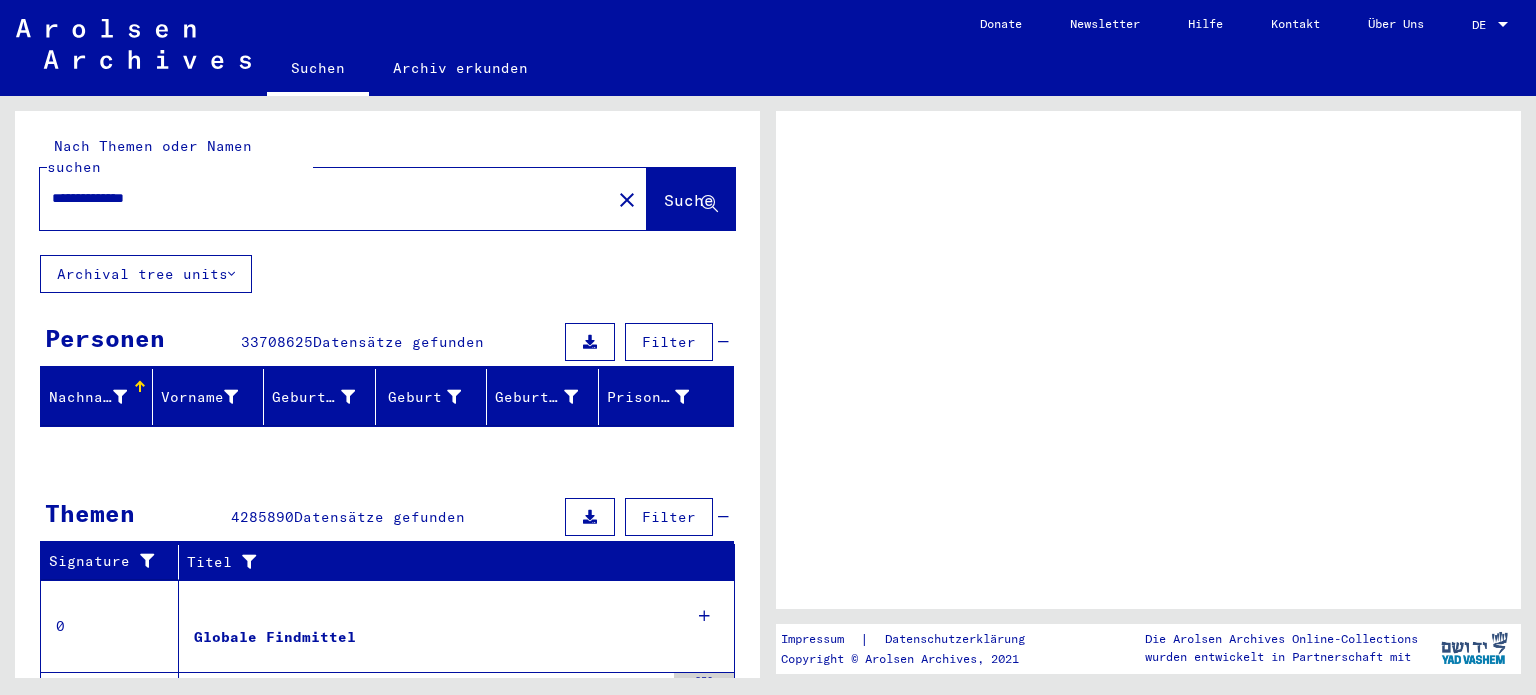 scroll, scrollTop: 0, scrollLeft: 0, axis: both 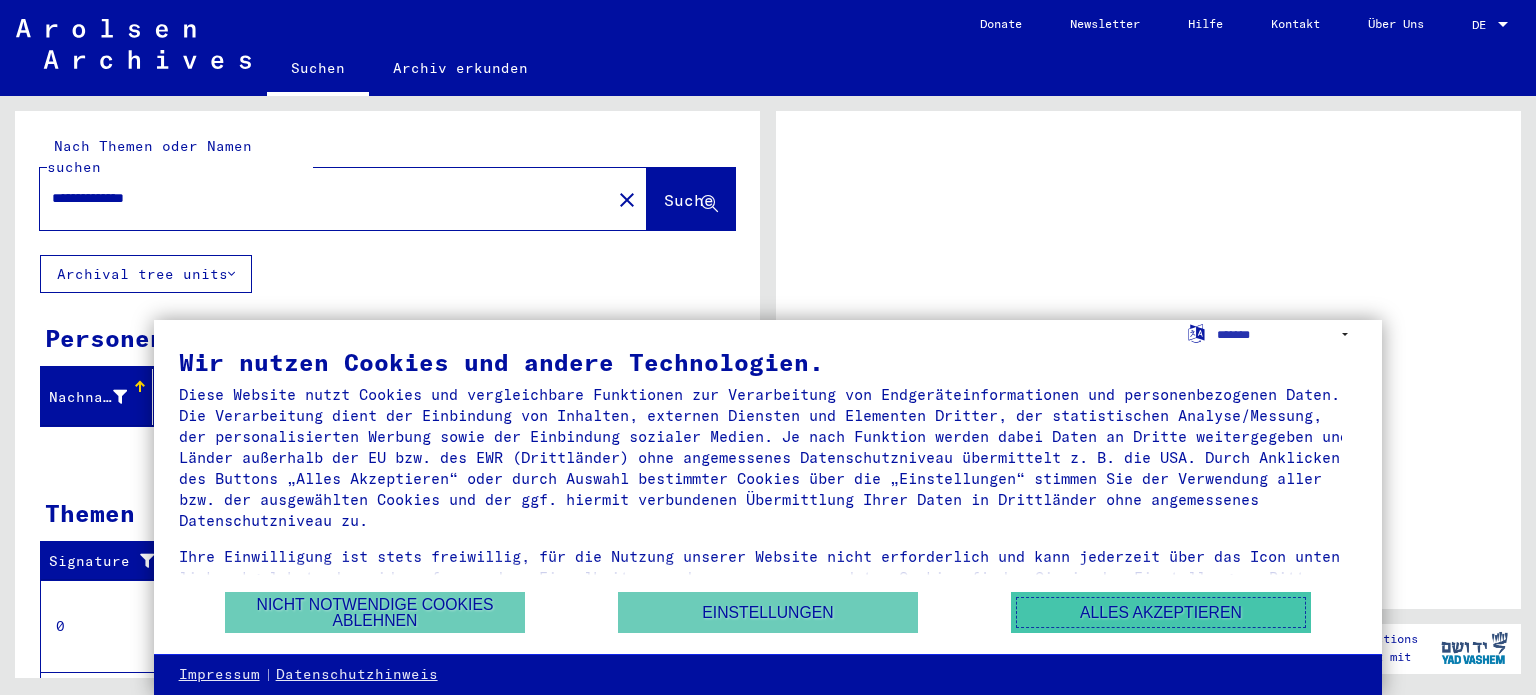 click on "Alles akzeptieren" at bounding box center [1161, 612] 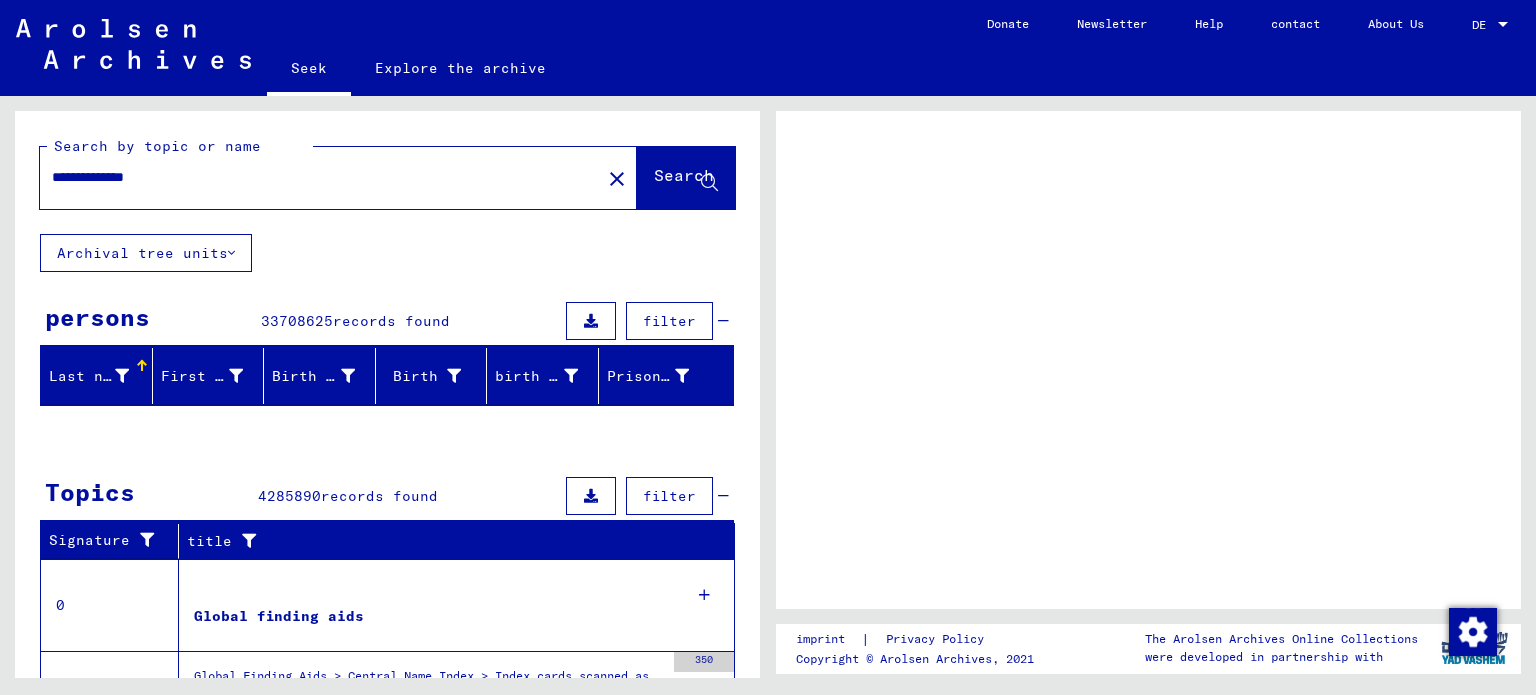 scroll, scrollTop: 13, scrollLeft: 0, axis: vertical 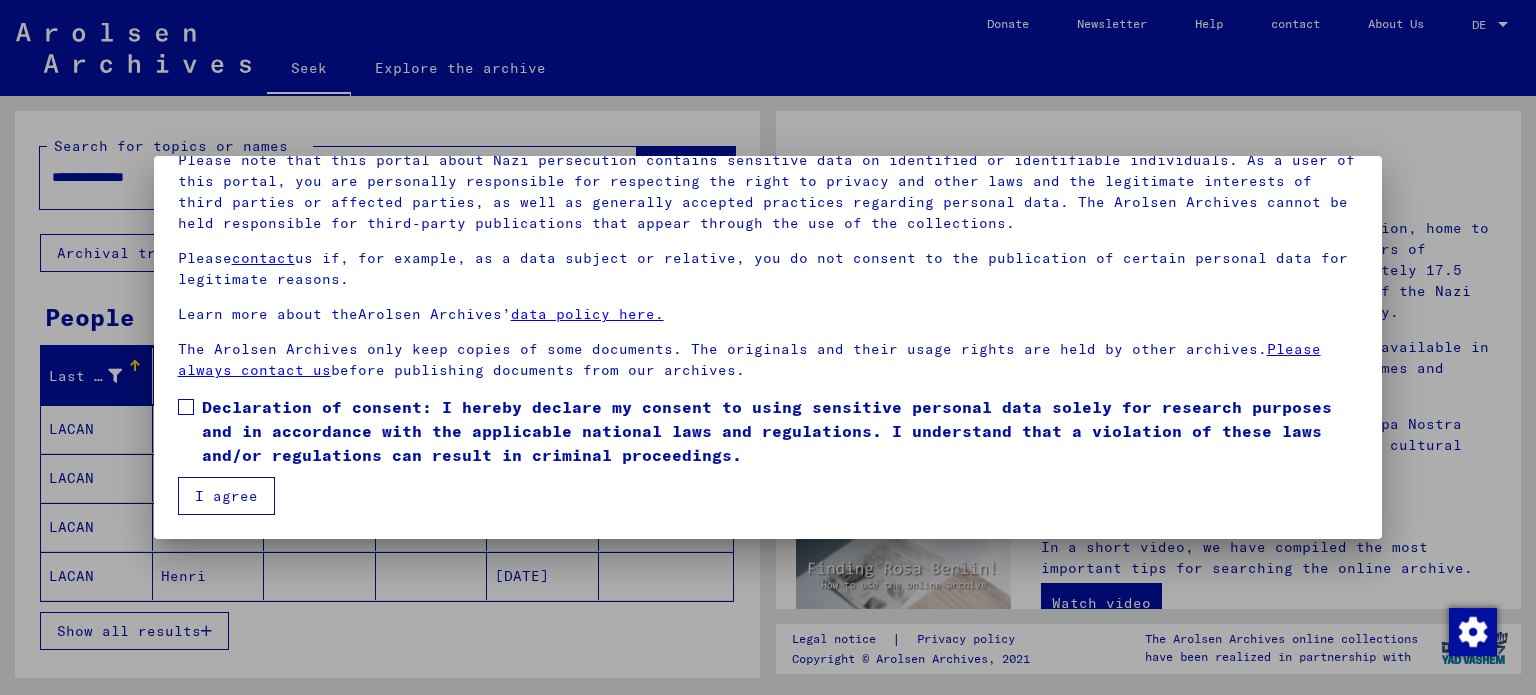 click at bounding box center [186, 407] 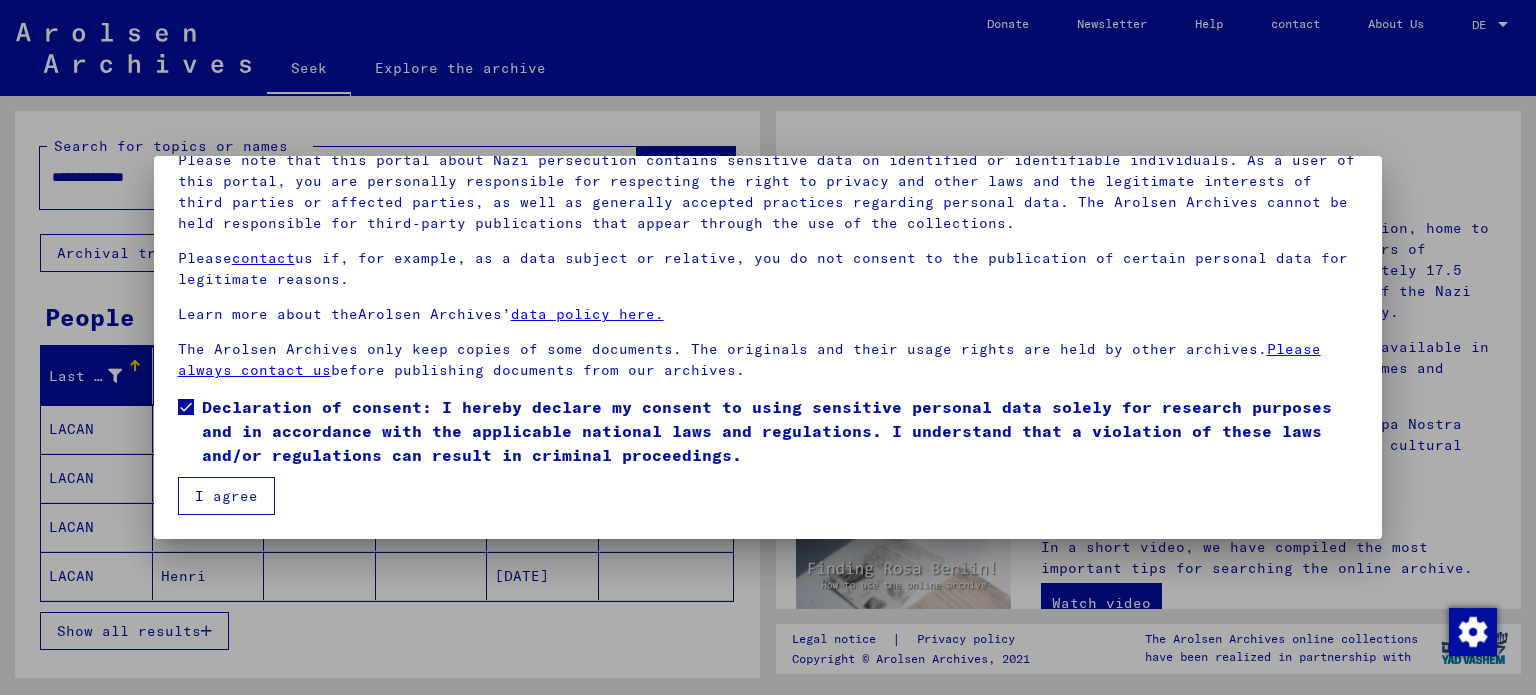 click on "I agree" at bounding box center (226, 496) 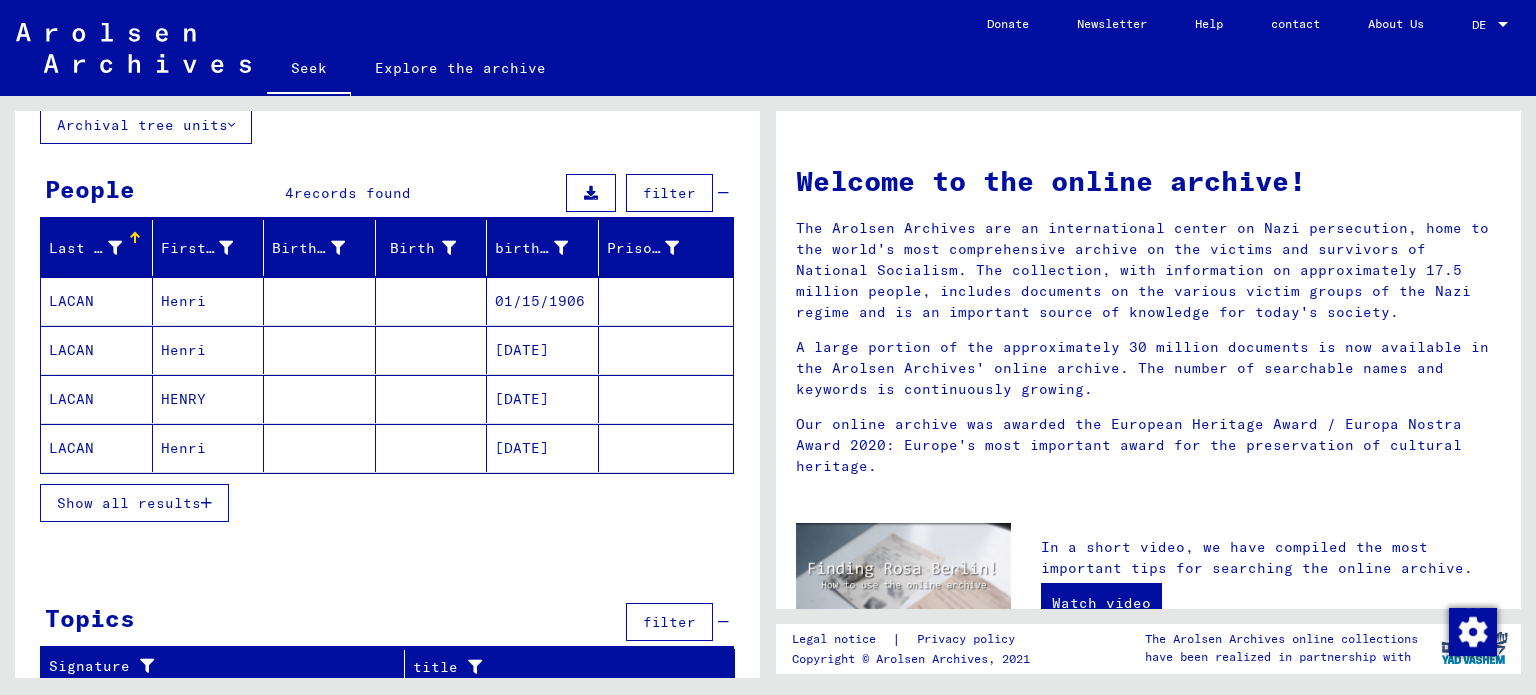 scroll, scrollTop: 131, scrollLeft: 0, axis: vertical 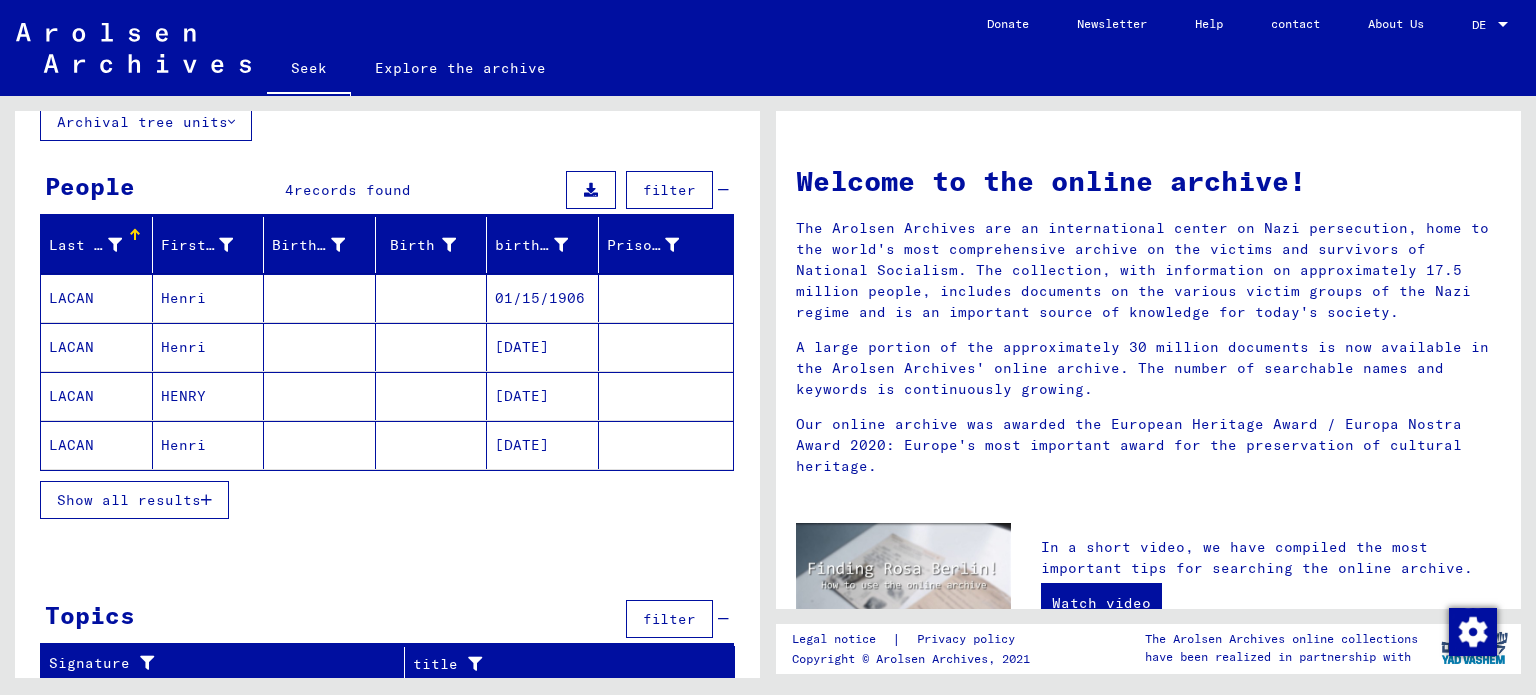 click on "Show all results" at bounding box center [129, 500] 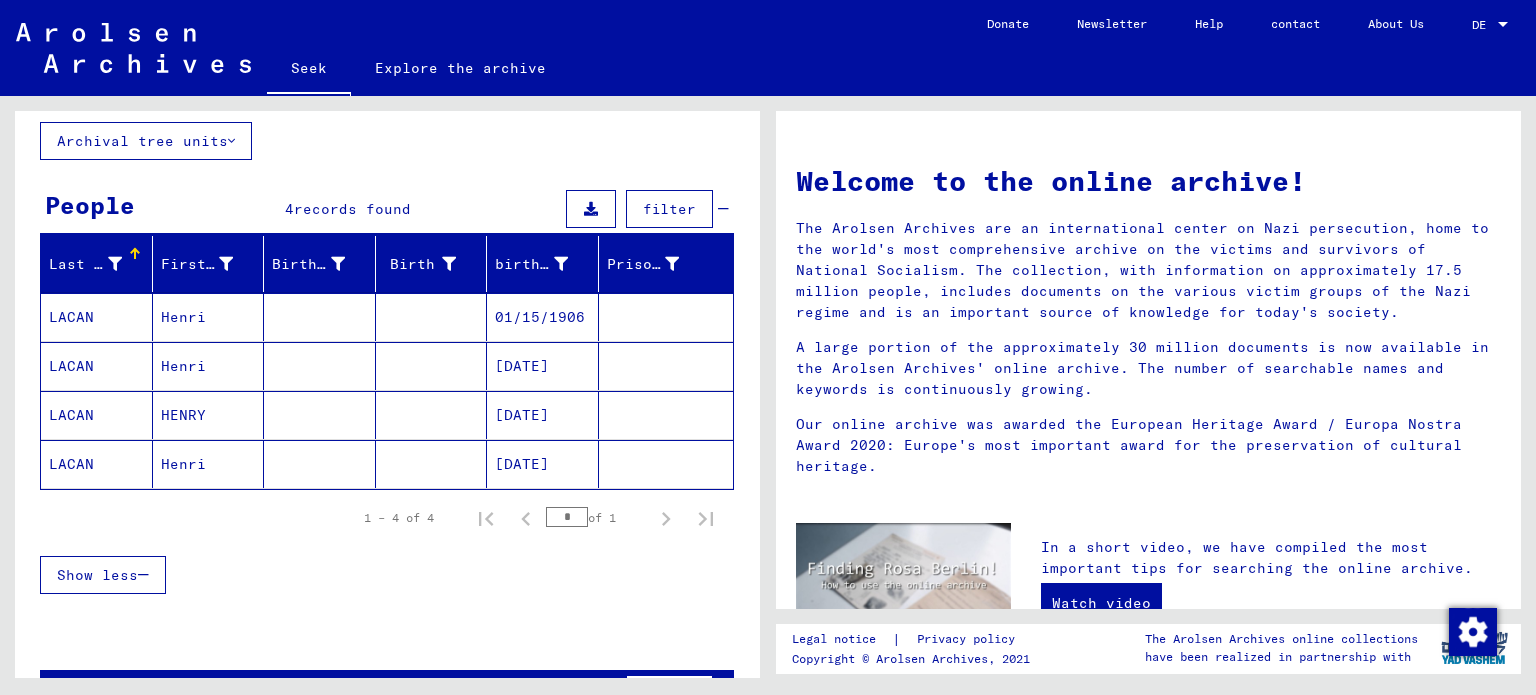 scroll, scrollTop: 0, scrollLeft: 0, axis: both 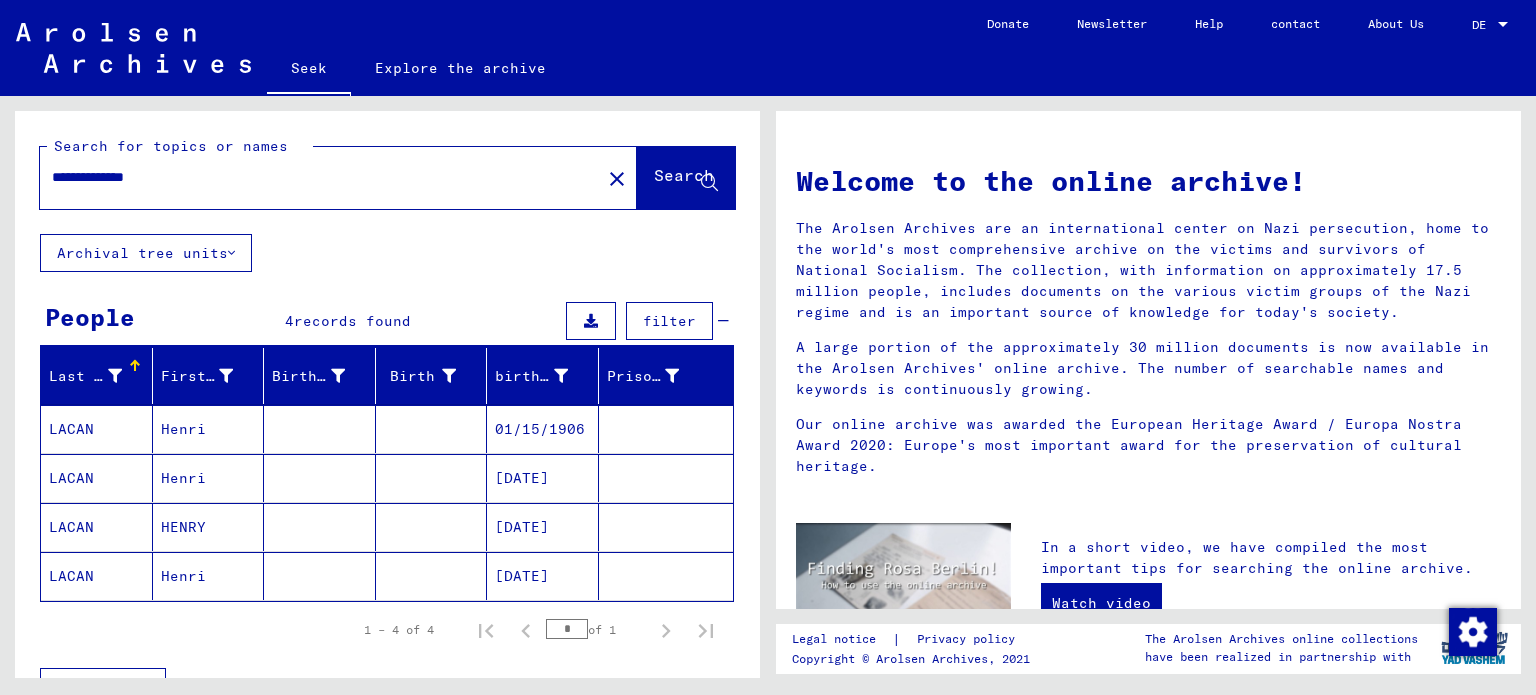 drag, startPoint x: 184, startPoint y: 187, endPoint x: 0, endPoint y: 168, distance: 184.97838 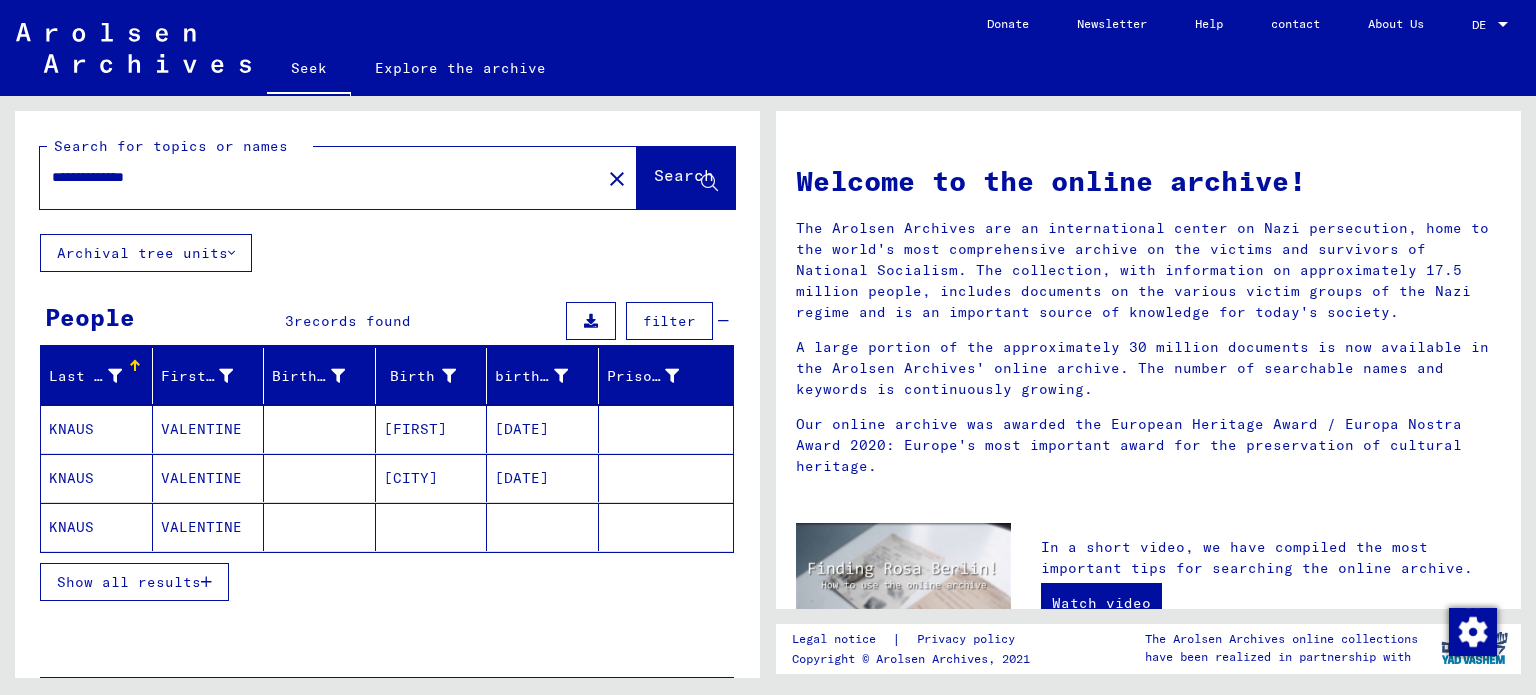 click on "**********" at bounding box center [314, 177] 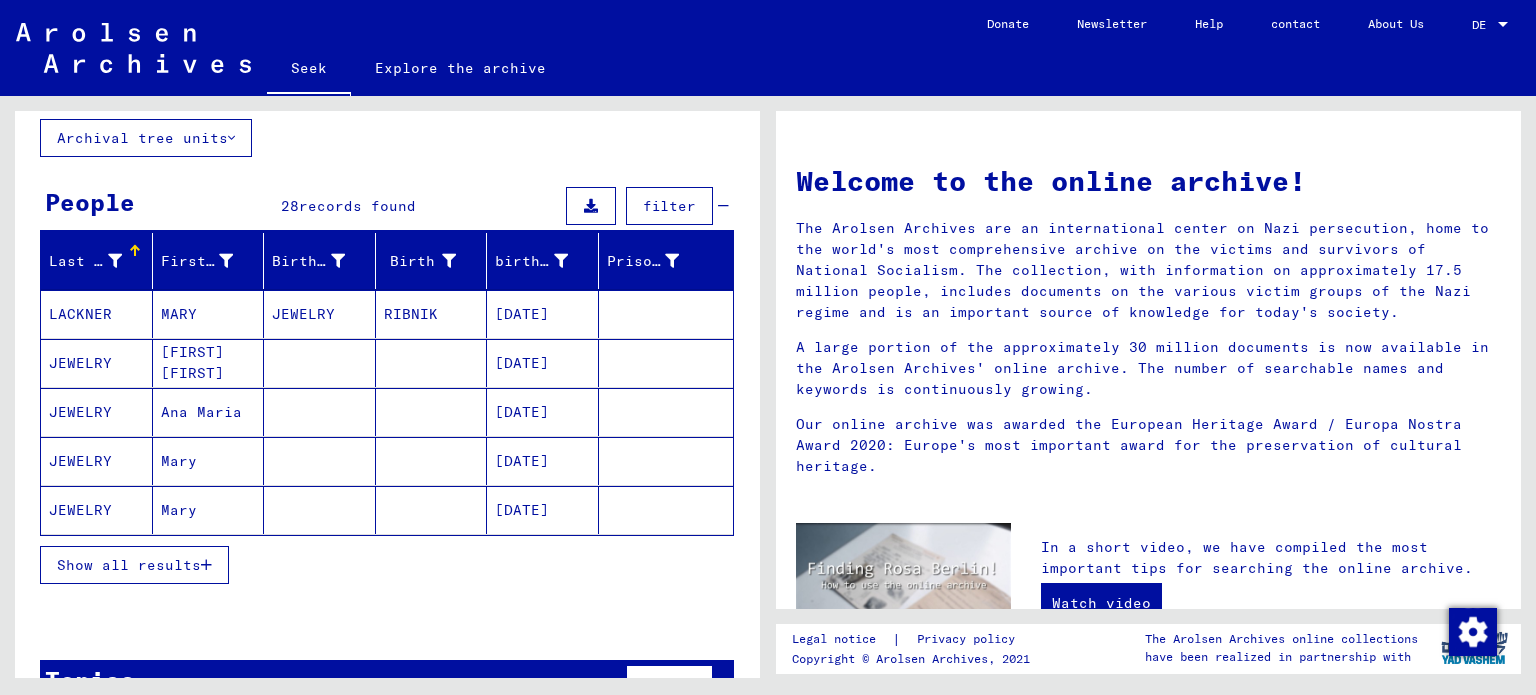 scroll, scrollTop: 116, scrollLeft: 0, axis: vertical 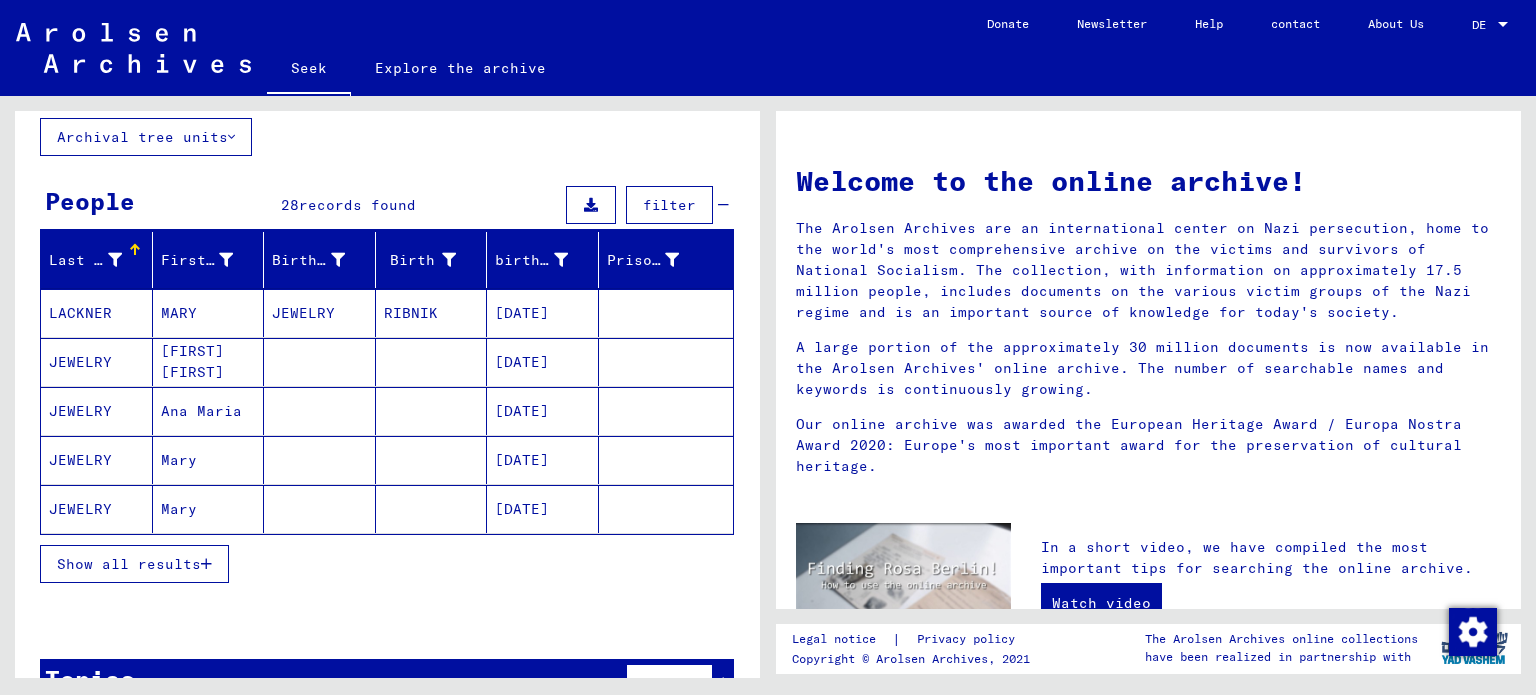 click on "Show all results" at bounding box center [129, 564] 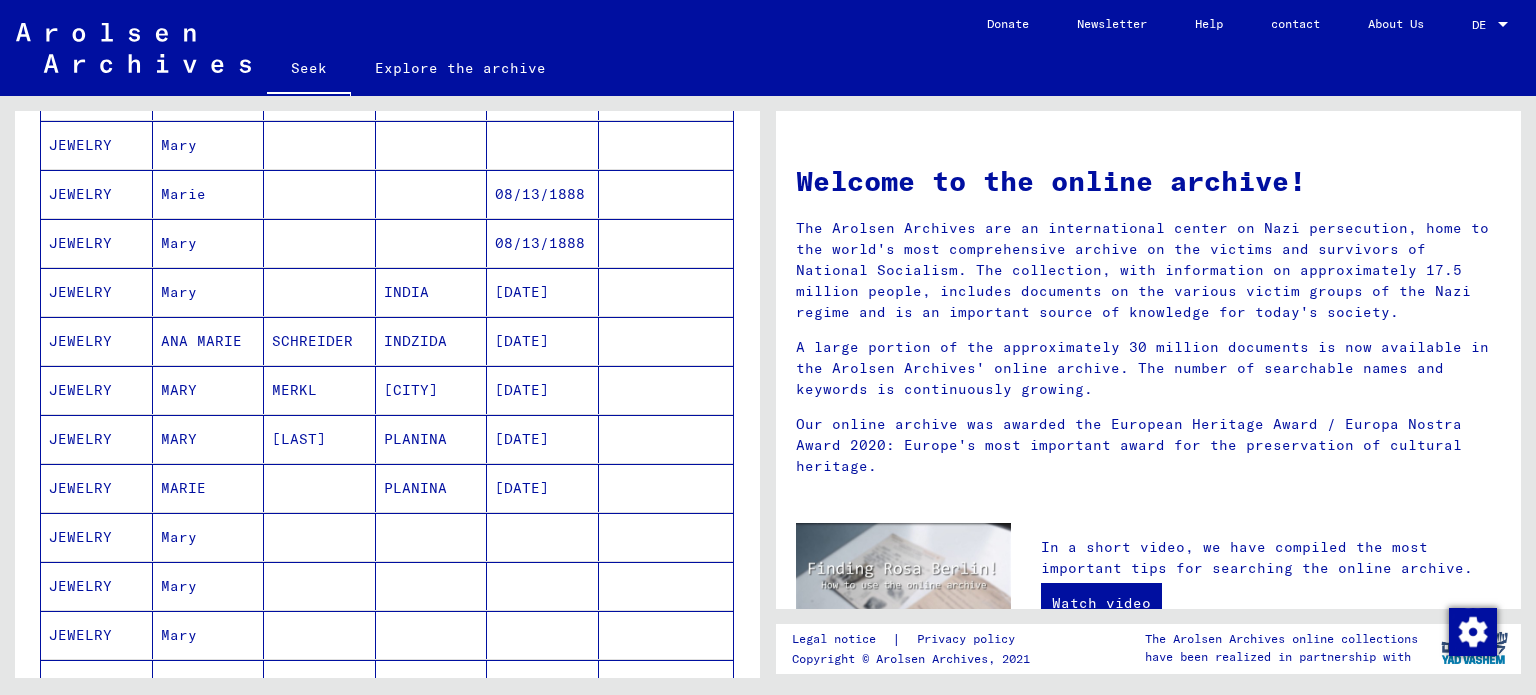 scroll, scrollTop: 825, scrollLeft: 0, axis: vertical 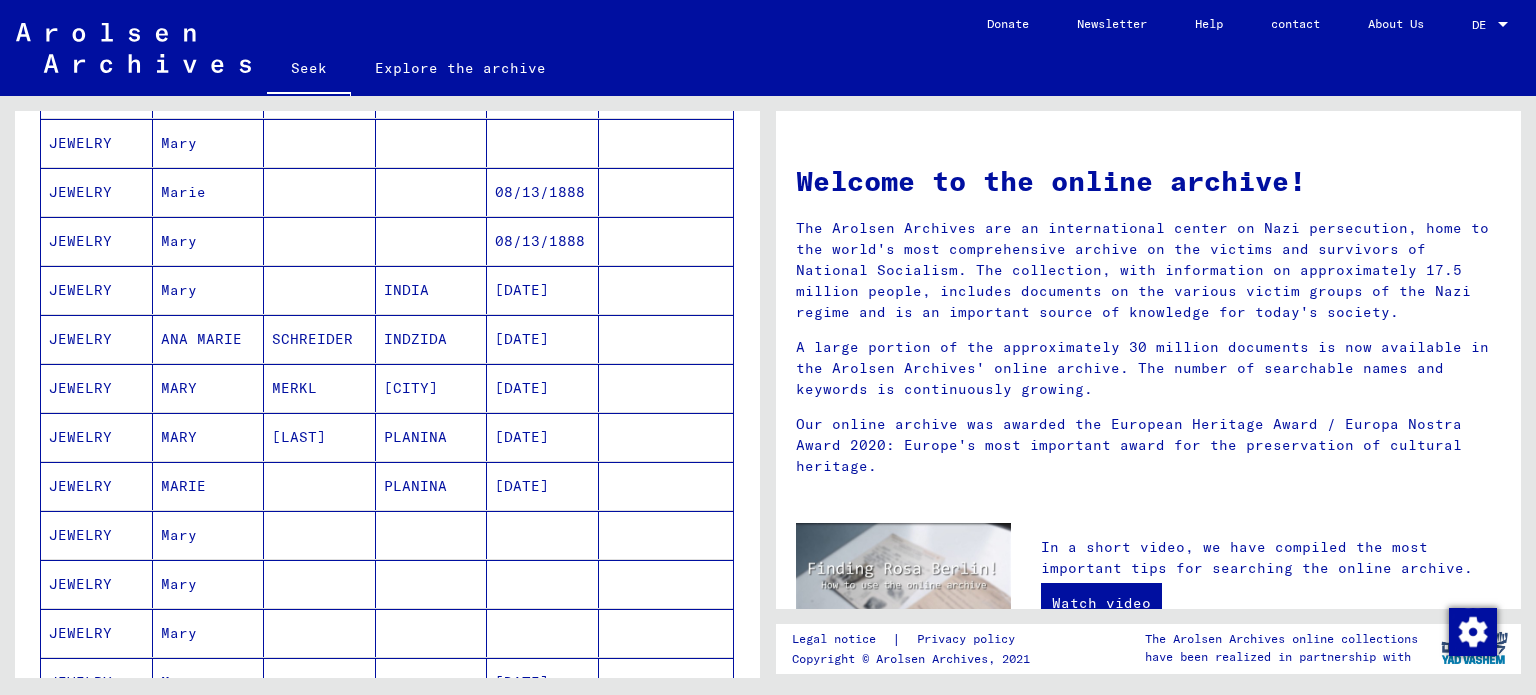 click on "MARIE" at bounding box center (179, 535) 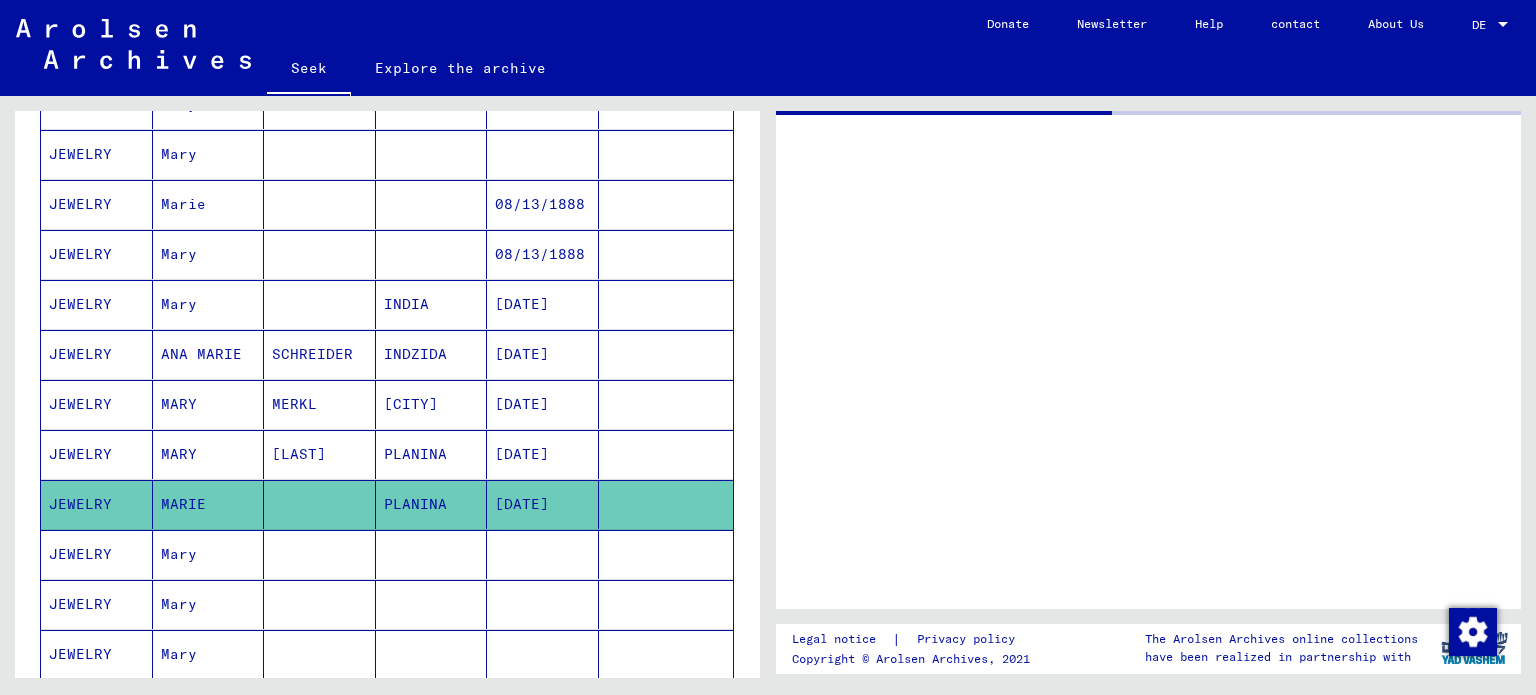 scroll, scrollTop: 833, scrollLeft: 0, axis: vertical 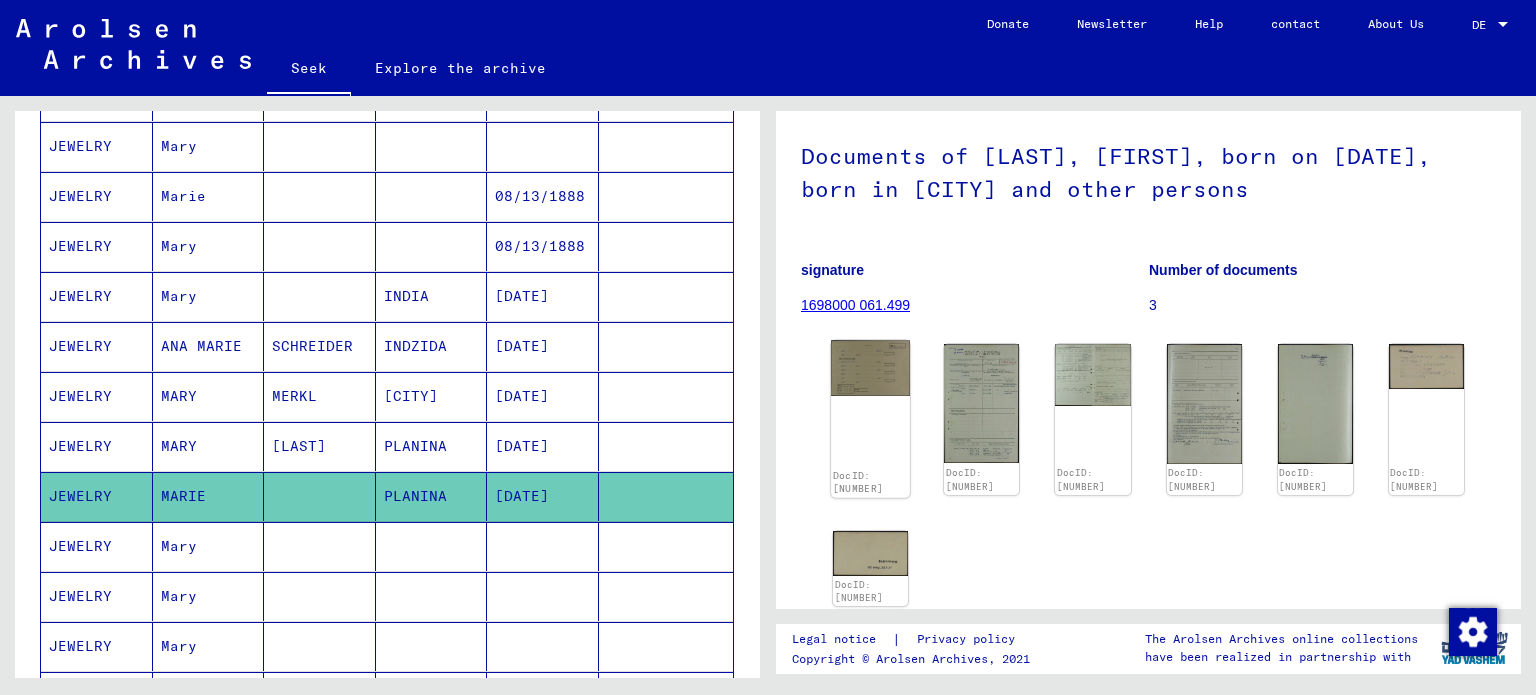 click 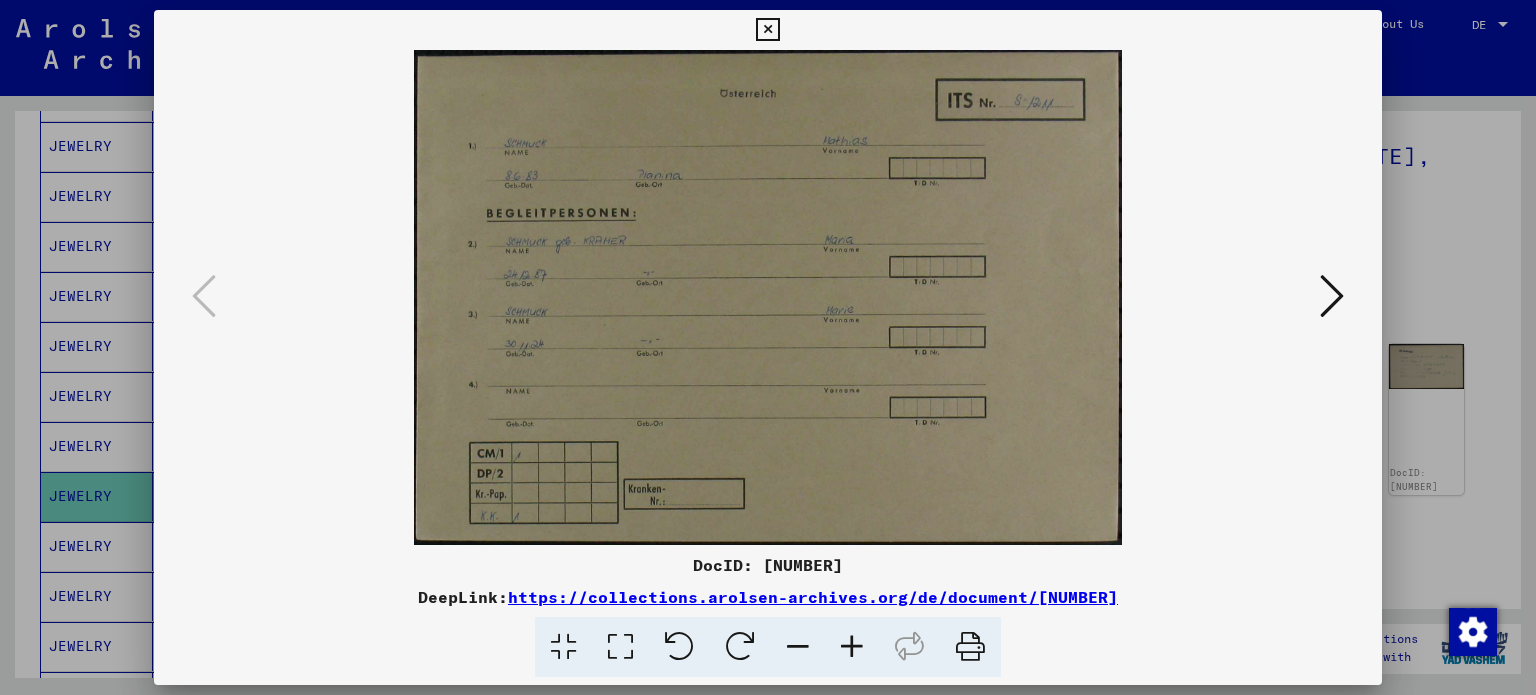 click at bounding box center [1332, 296] 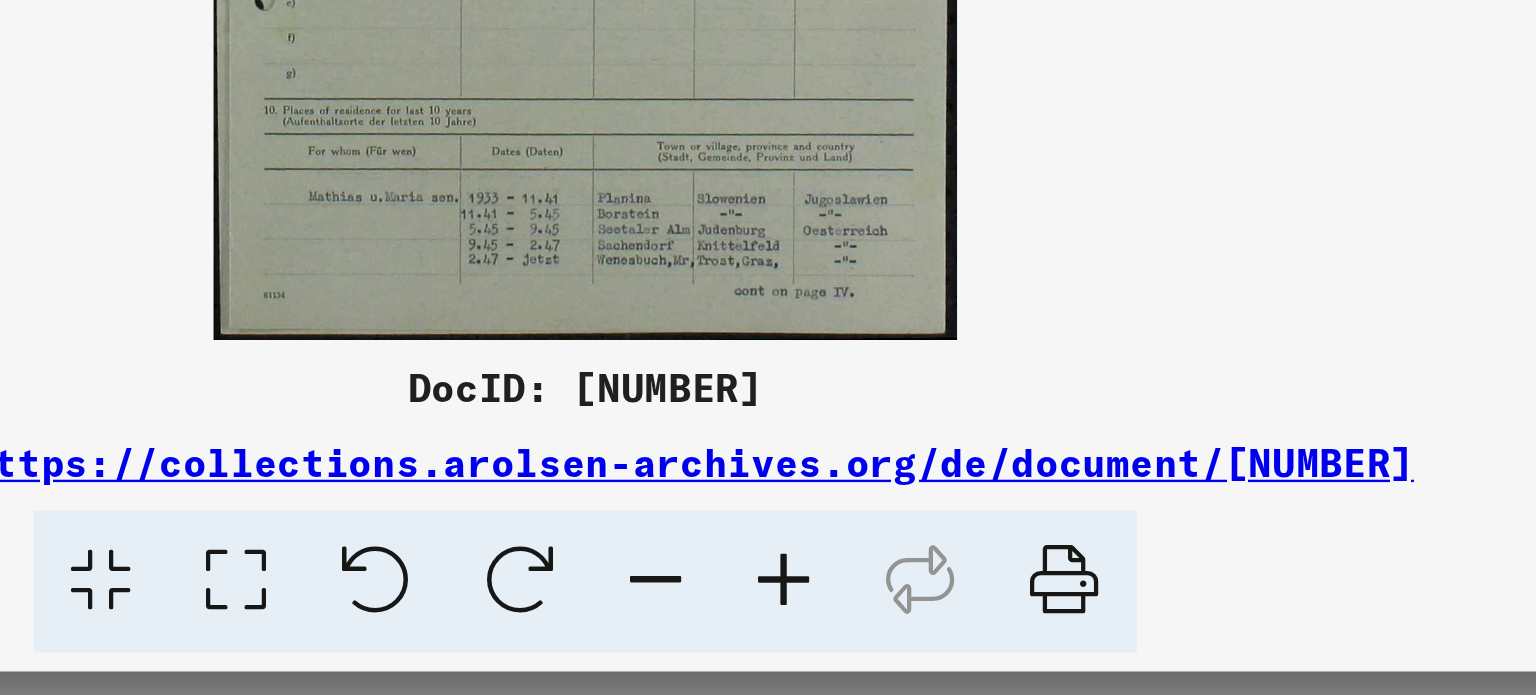 scroll, scrollTop: 0, scrollLeft: 0, axis: both 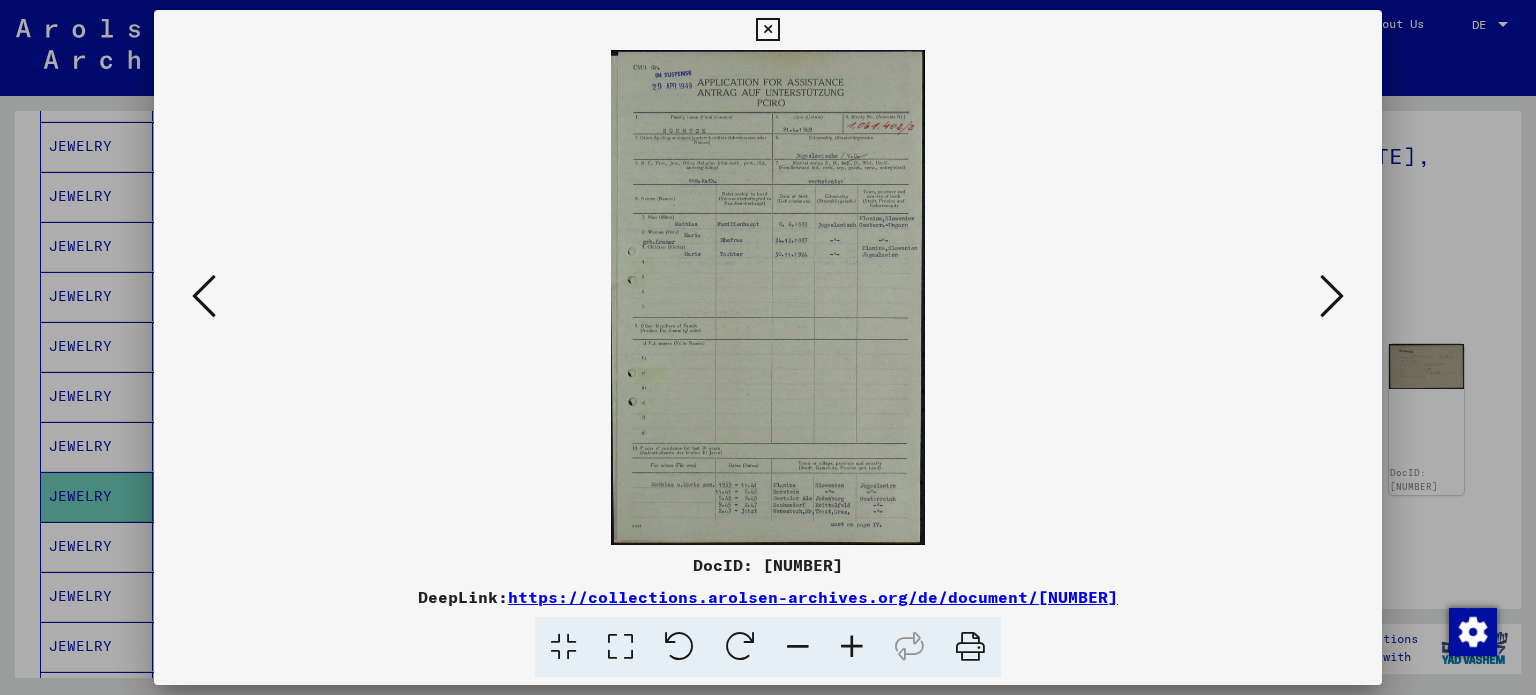 click at bounding box center (1332, 297) 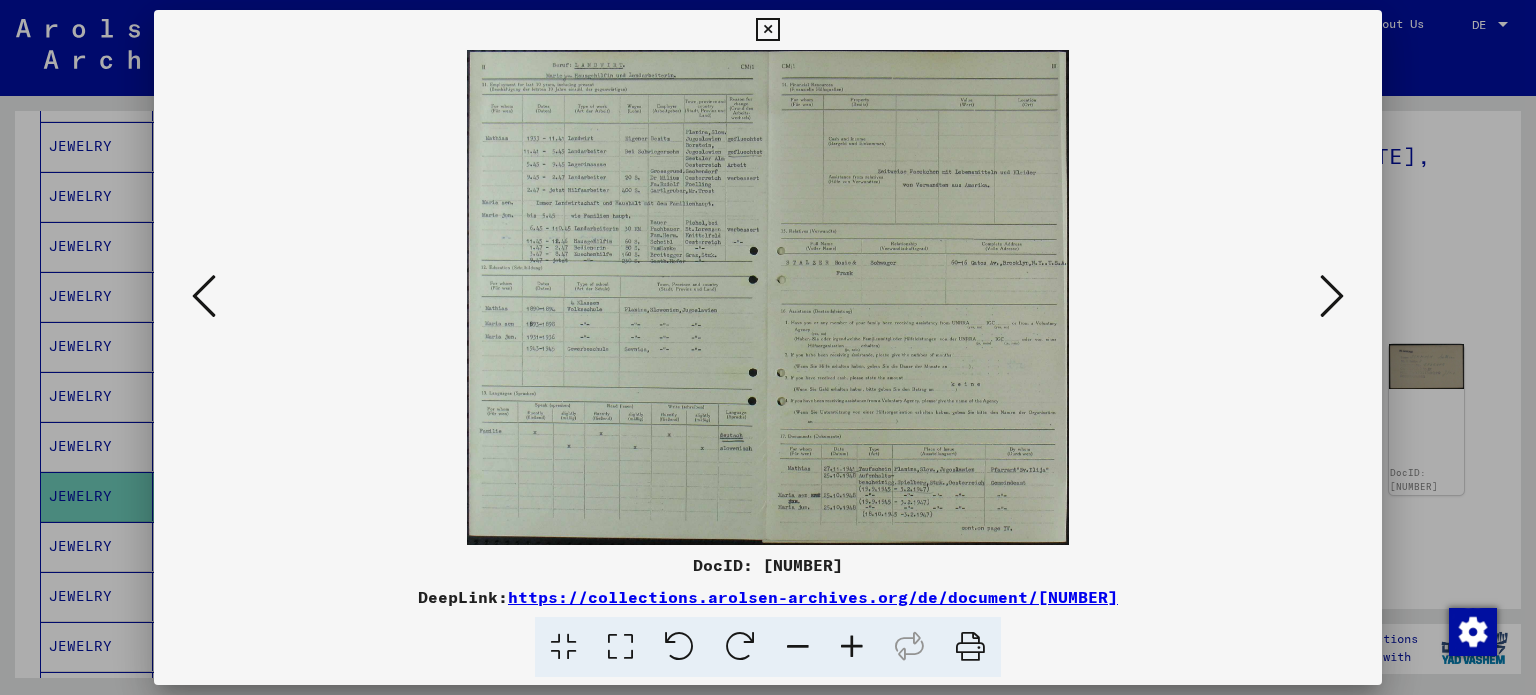click at bounding box center (1332, 296) 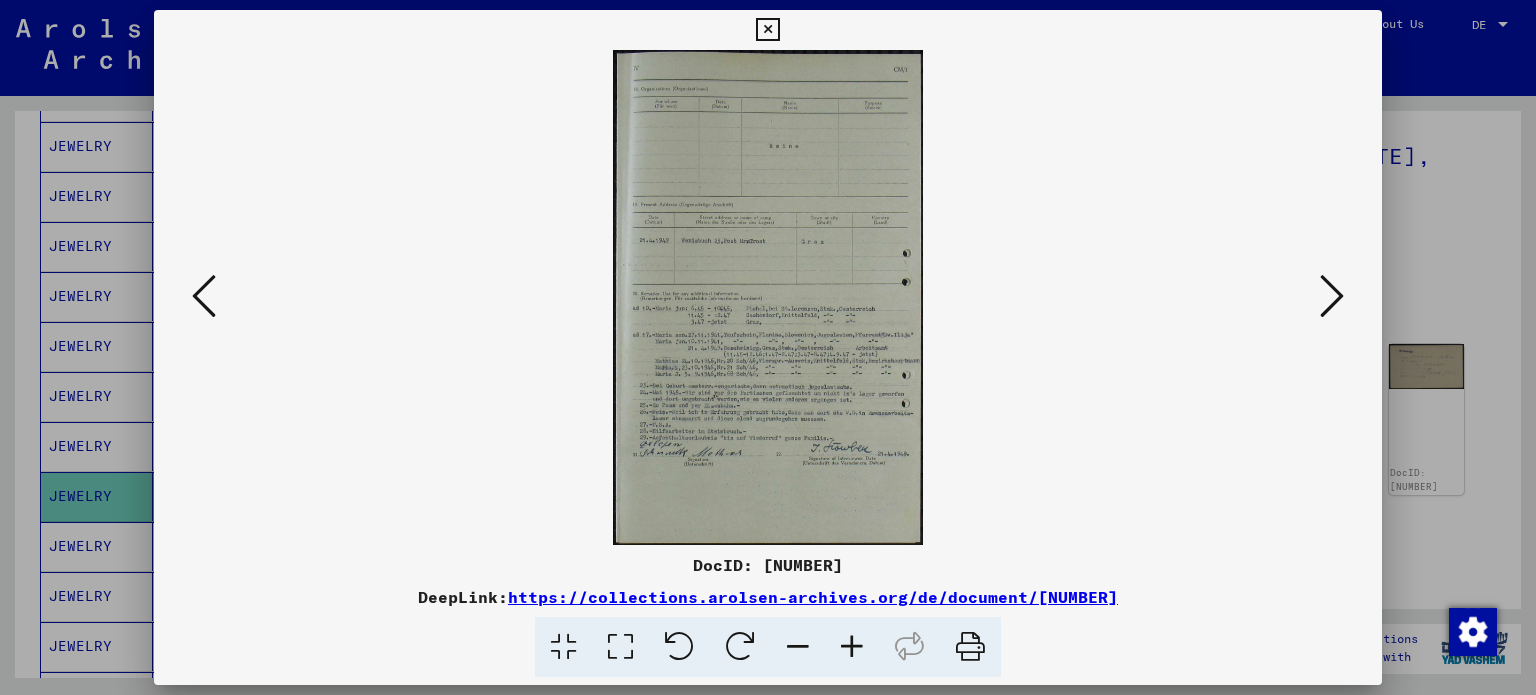 click at bounding box center (767, 30) 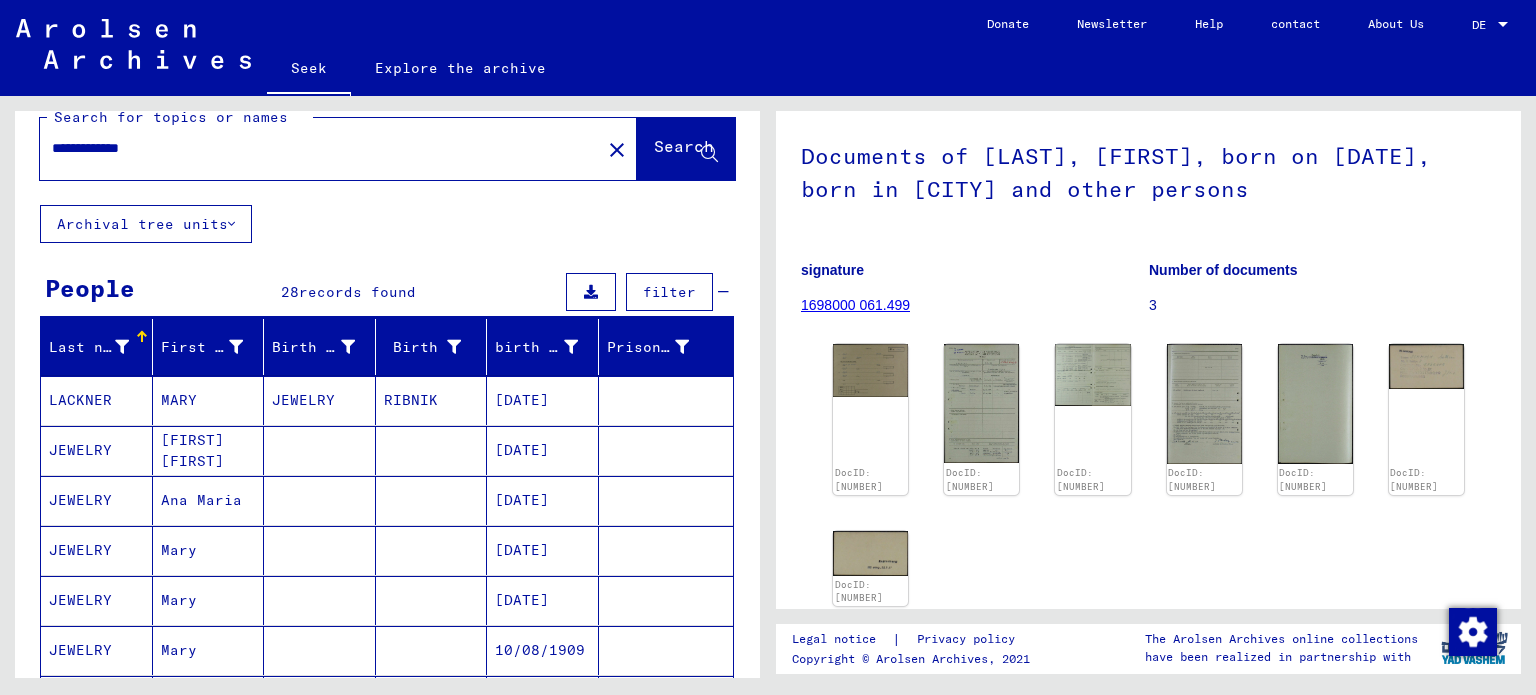 scroll, scrollTop: 0, scrollLeft: 0, axis: both 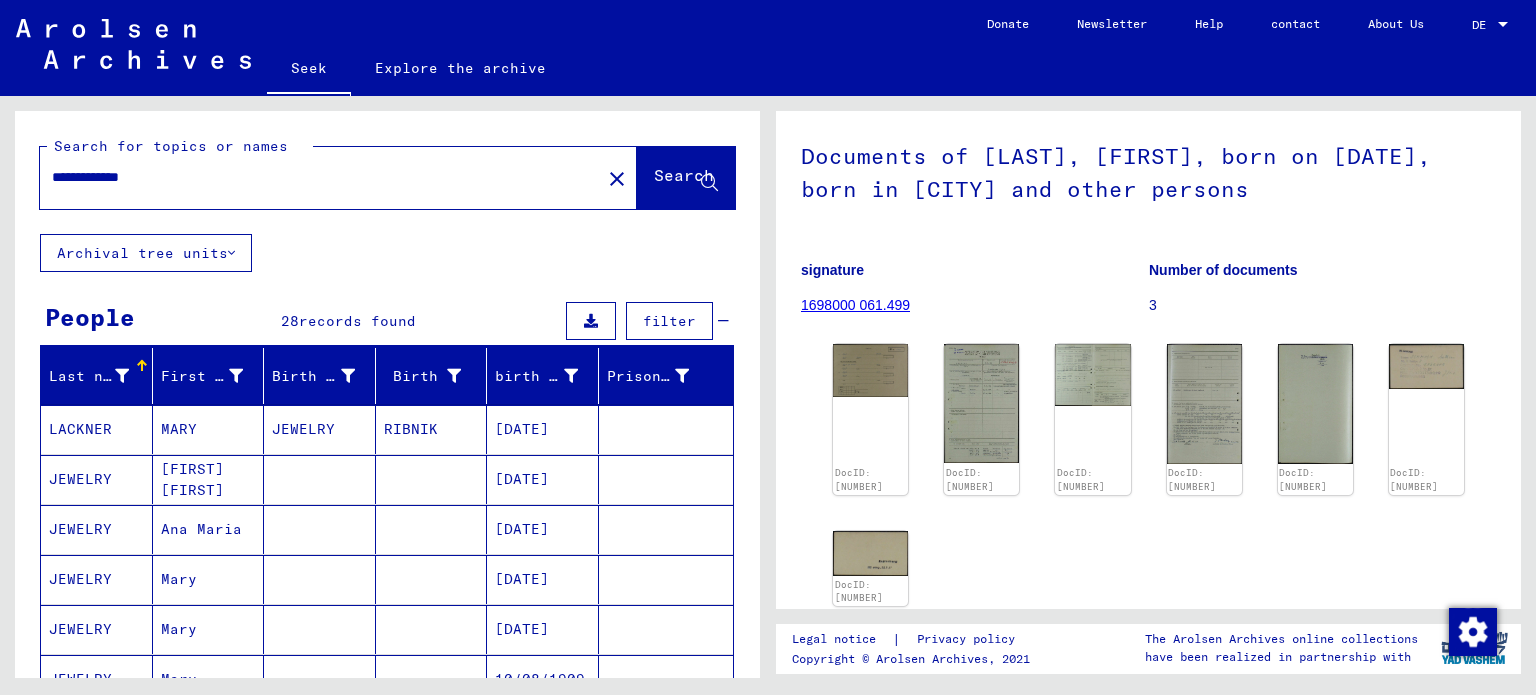 click on "**********" at bounding box center (320, 177) 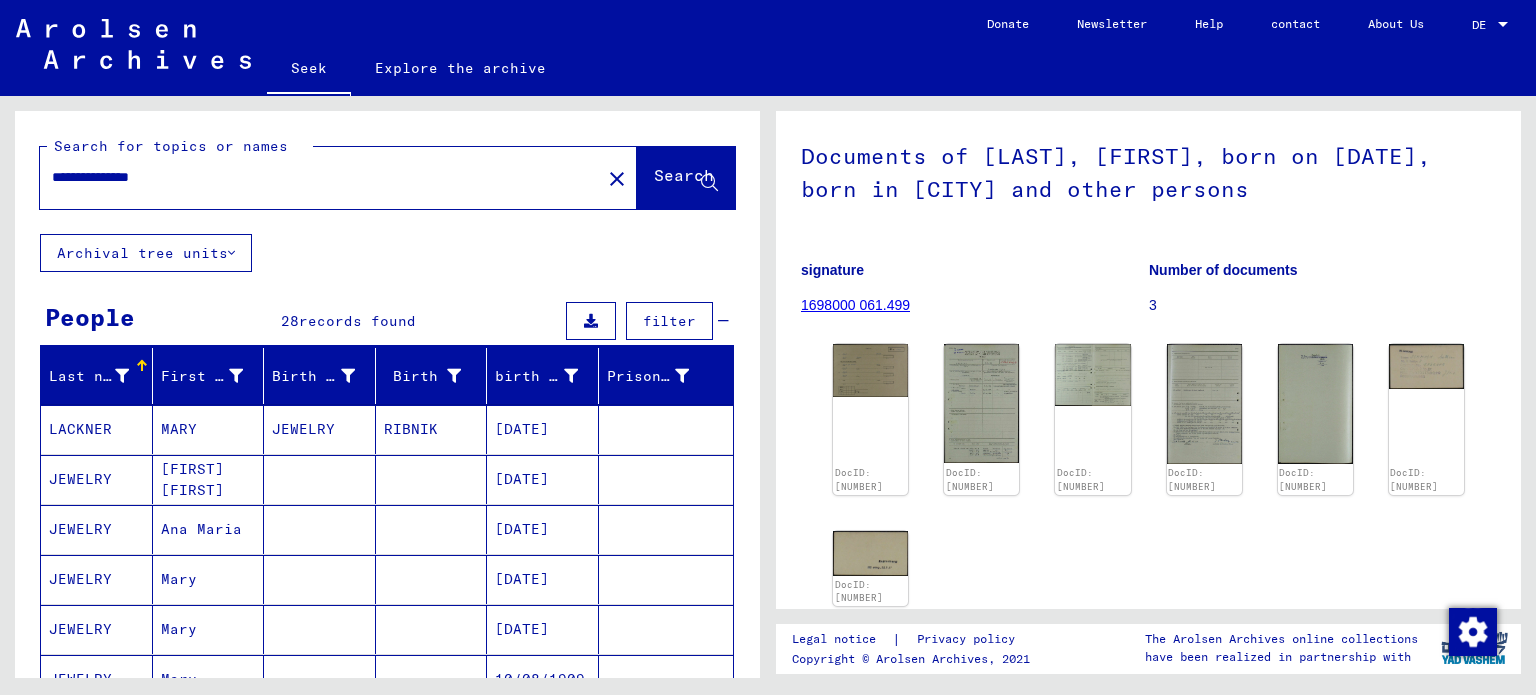 scroll, scrollTop: 0, scrollLeft: 0, axis: both 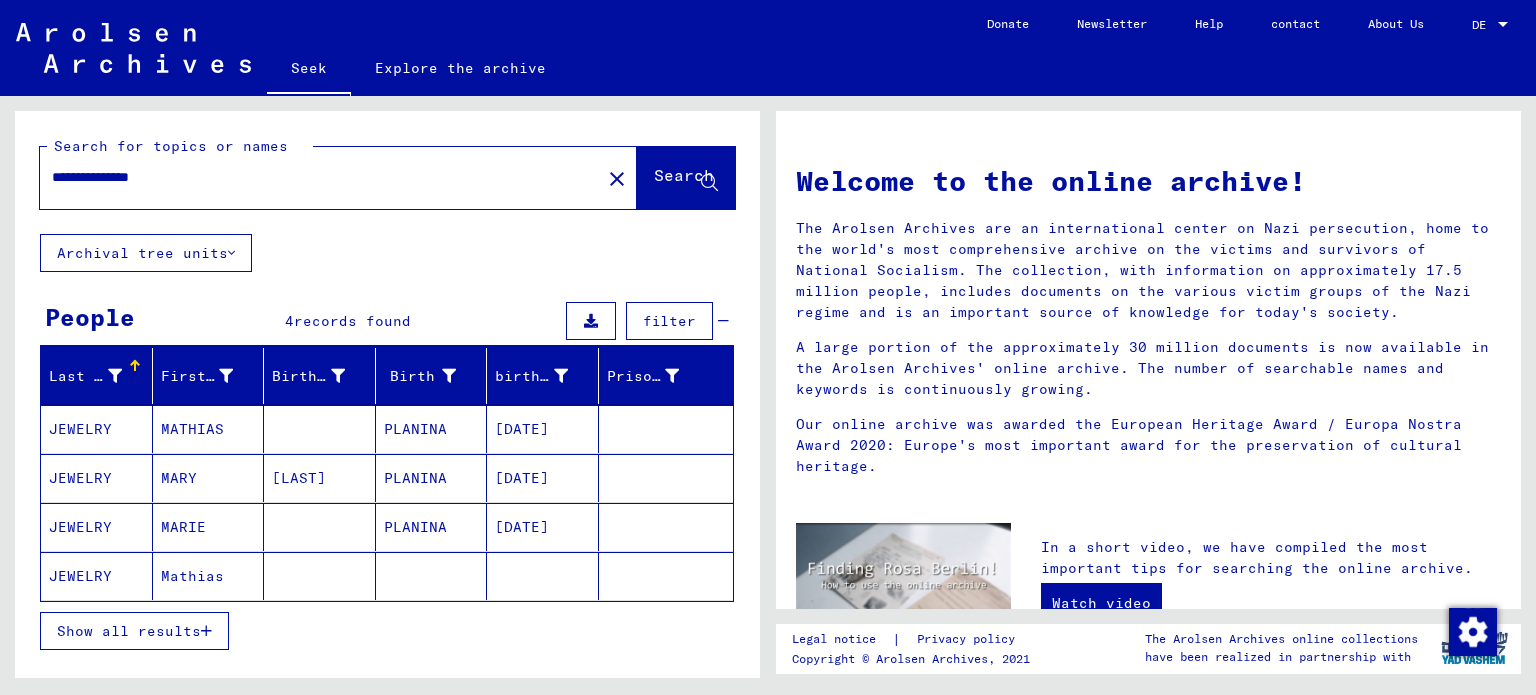click on "MATHIAS" at bounding box center [179, 478] 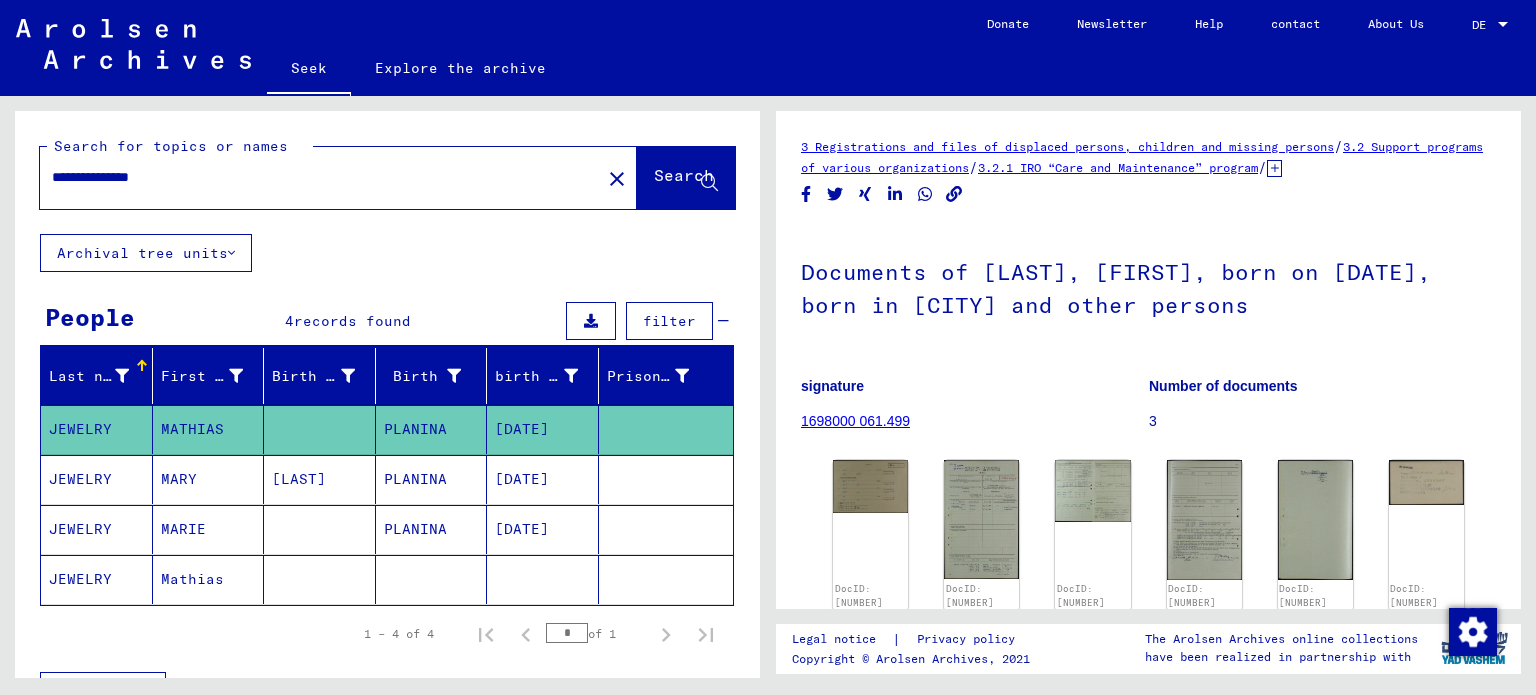 scroll, scrollTop: 0, scrollLeft: 0, axis: both 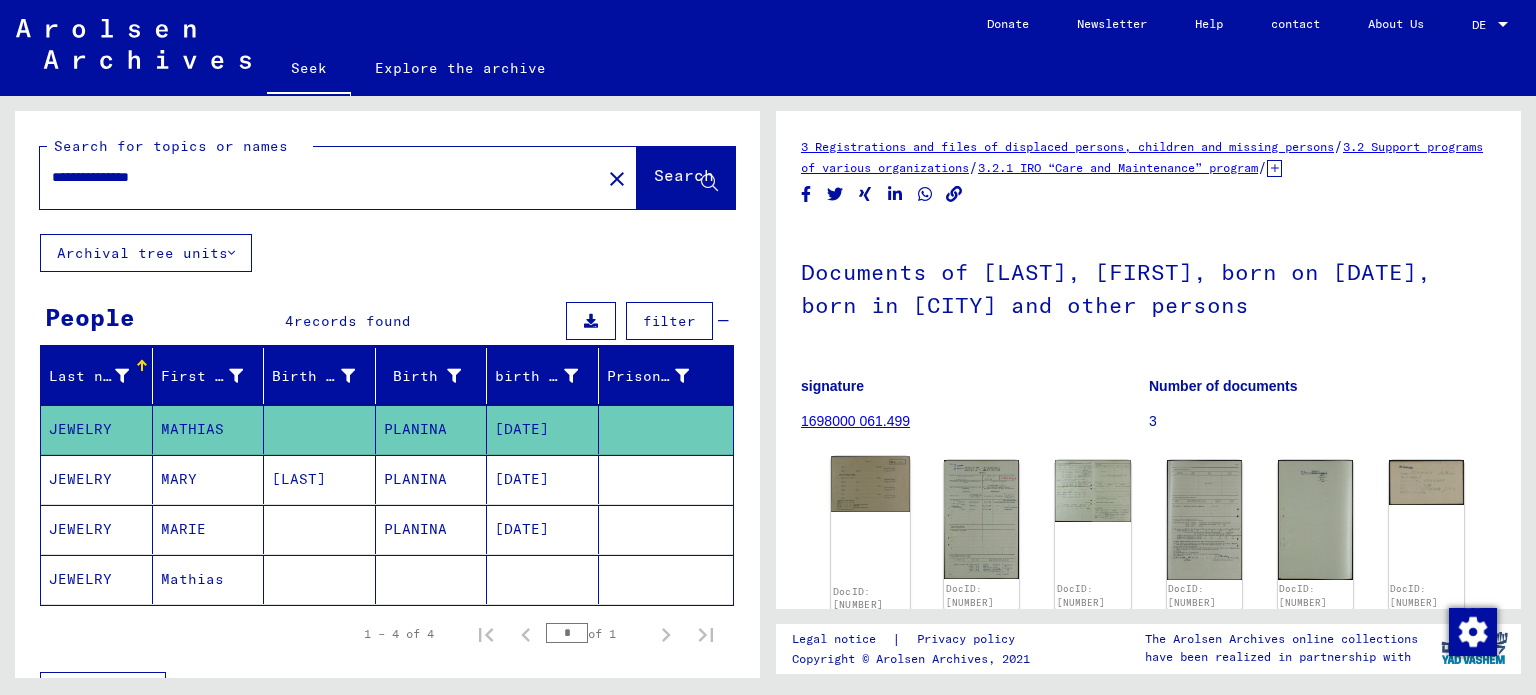 click 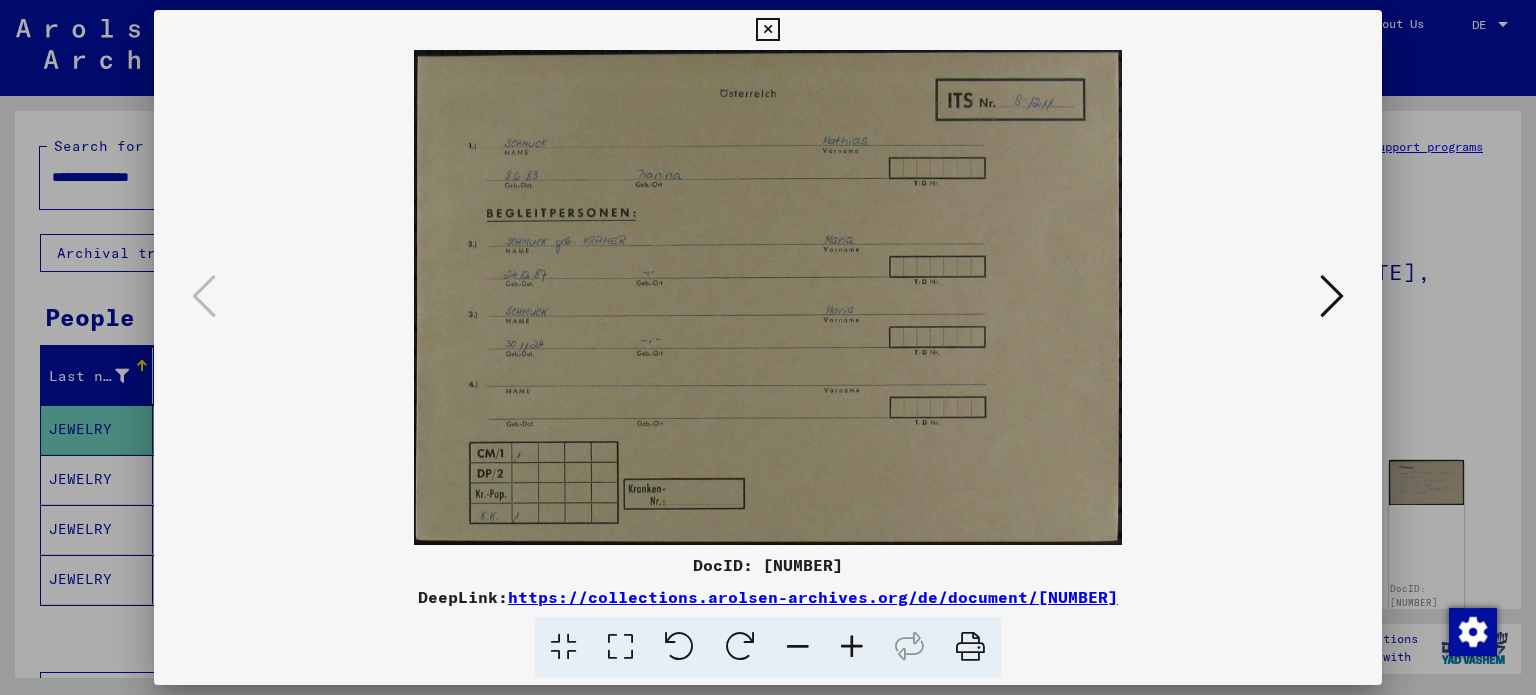 click at bounding box center [1332, 296] 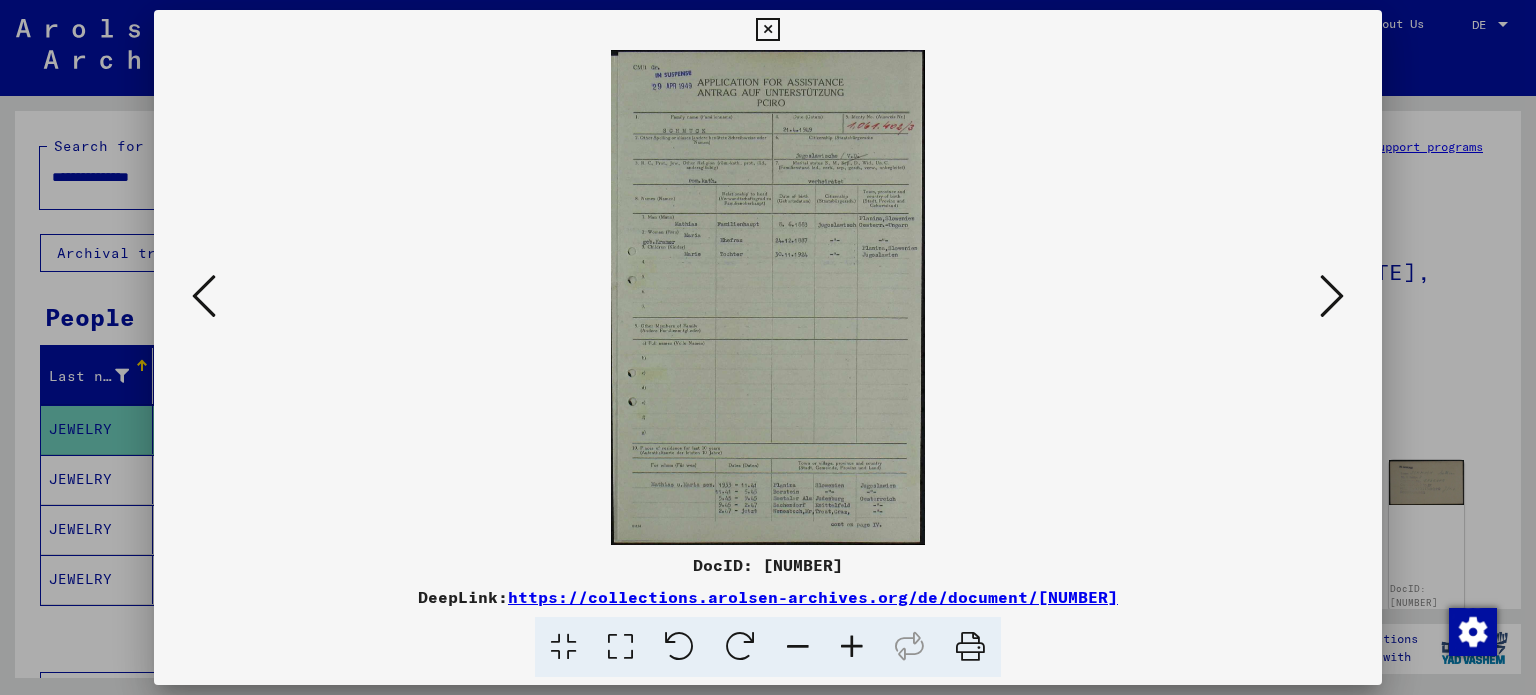 click at bounding box center (1332, 296) 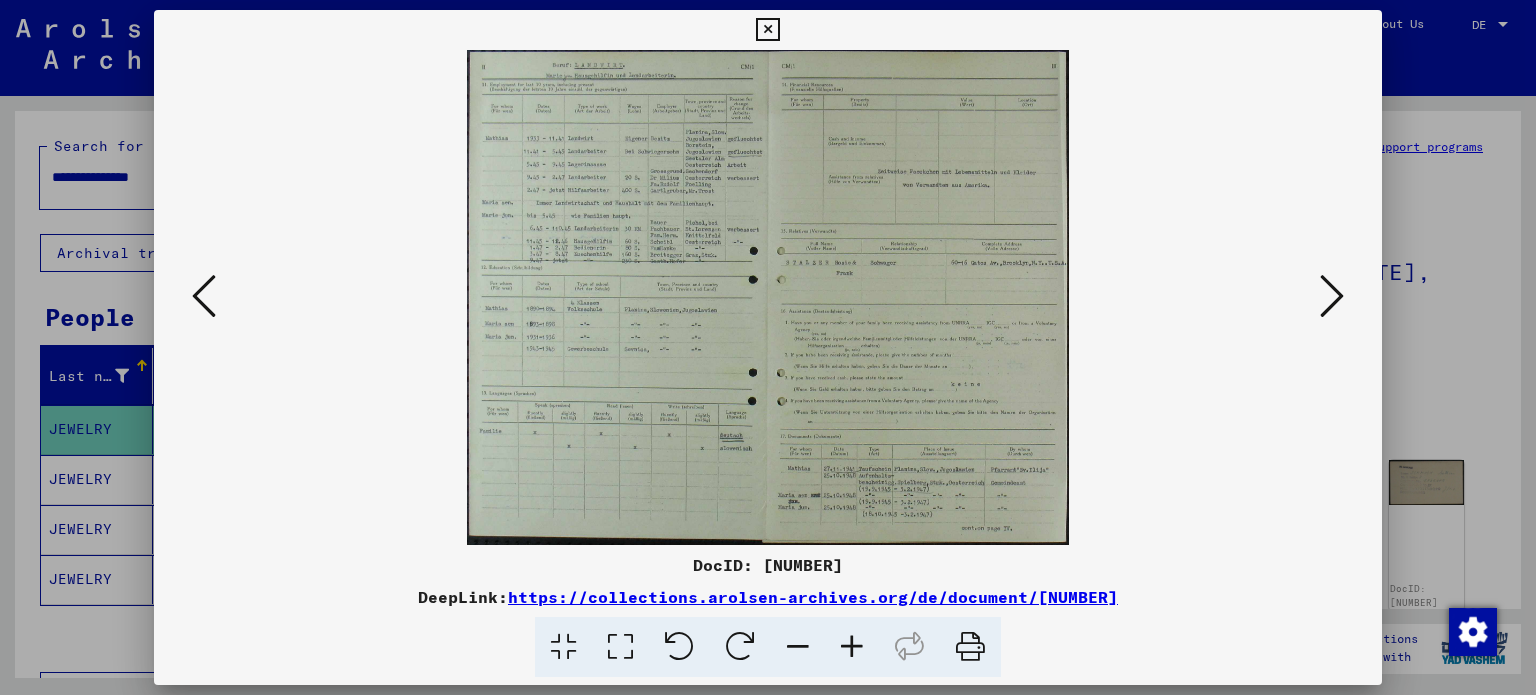 click at bounding box center [1332, 296] 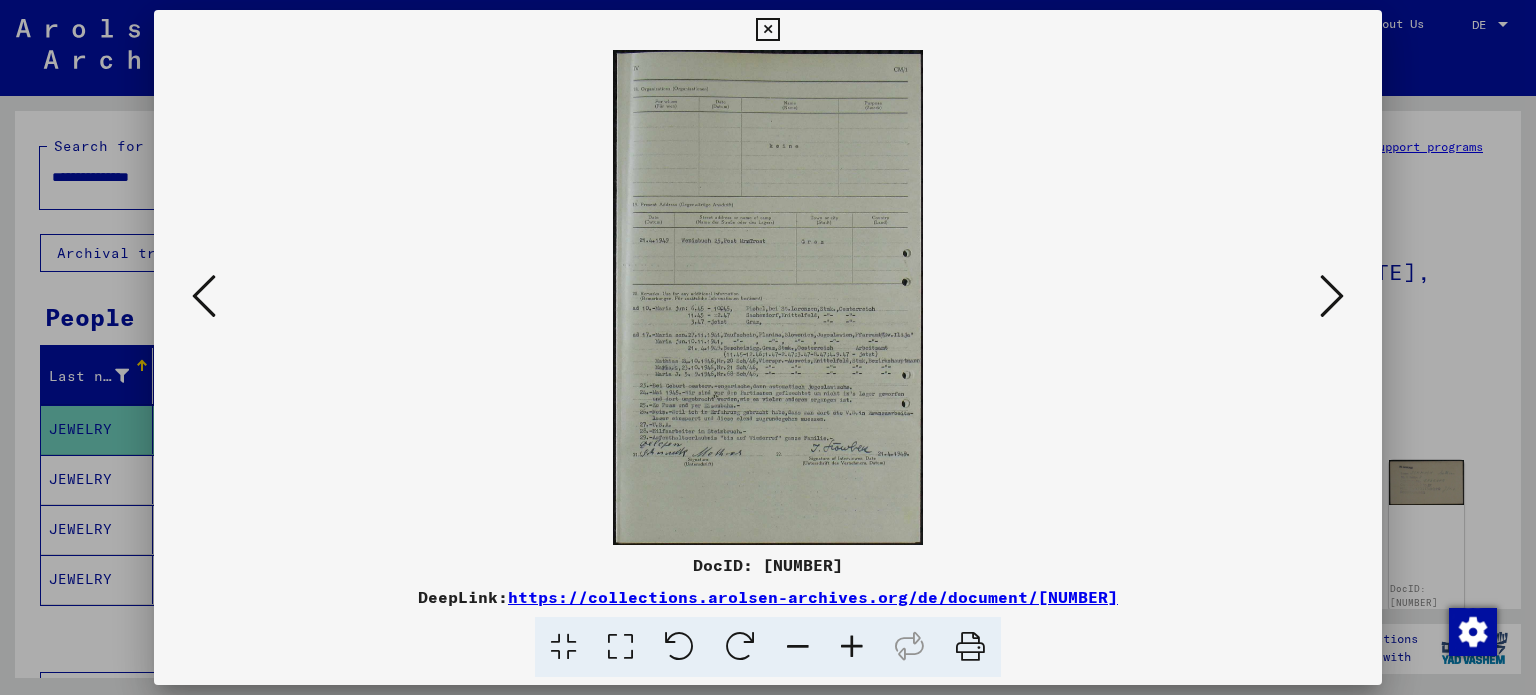 click at bounding box center [1332, 296] 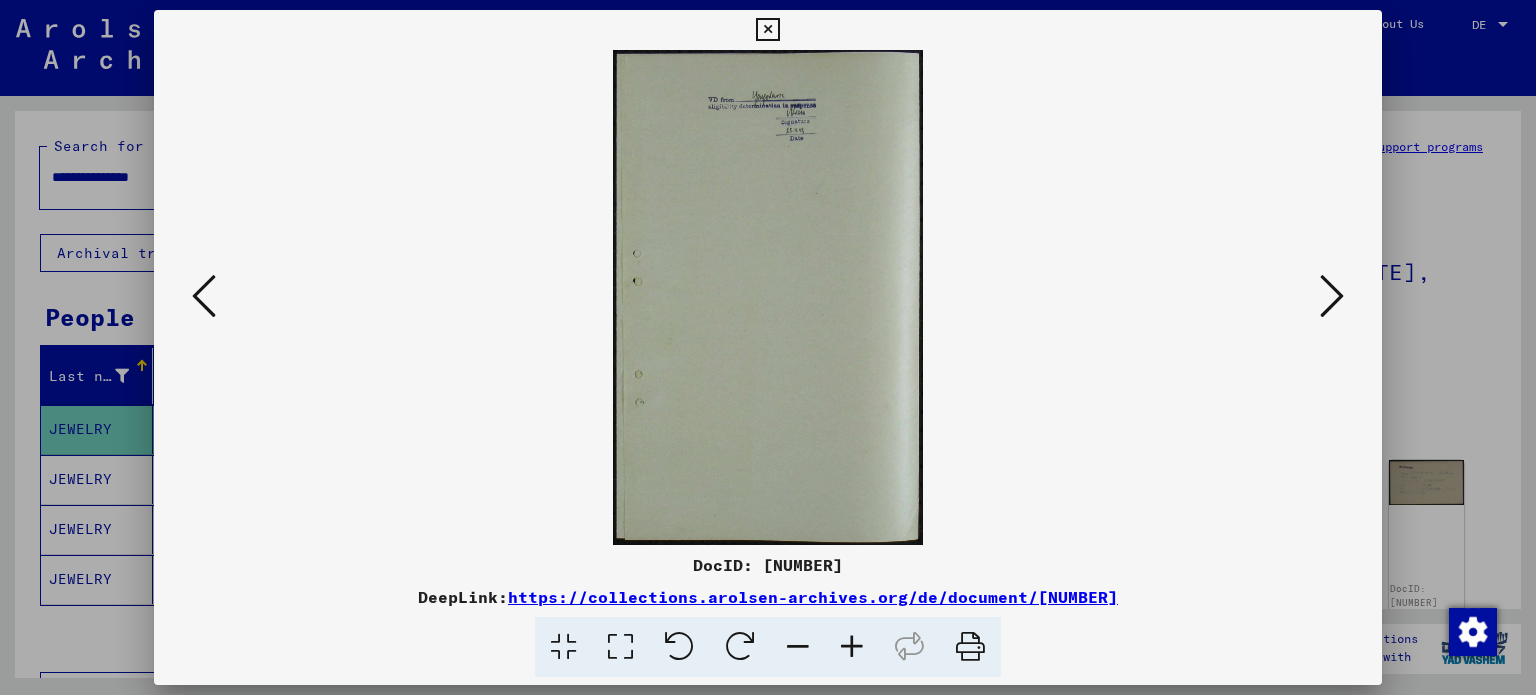 click at bounding box center (1332, 296) 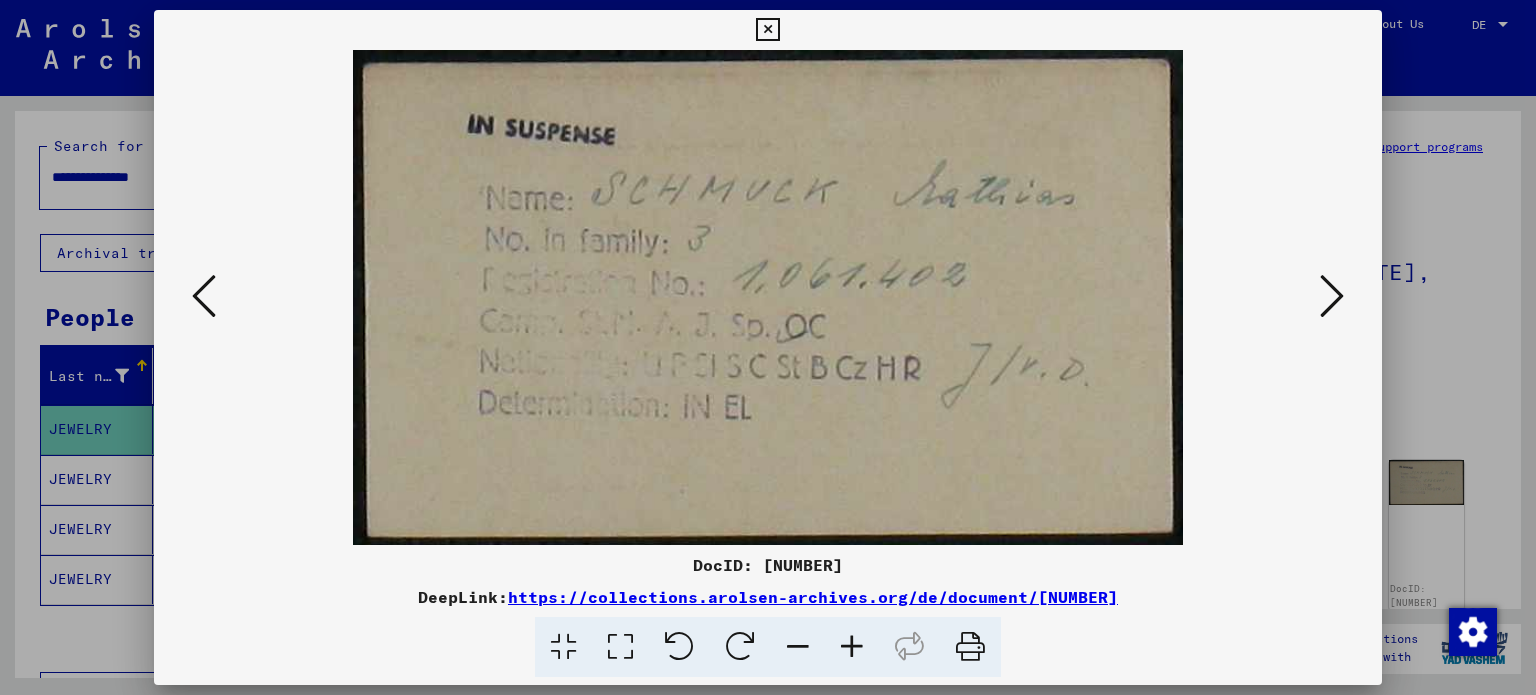 click at bounding box center (1332, 296) 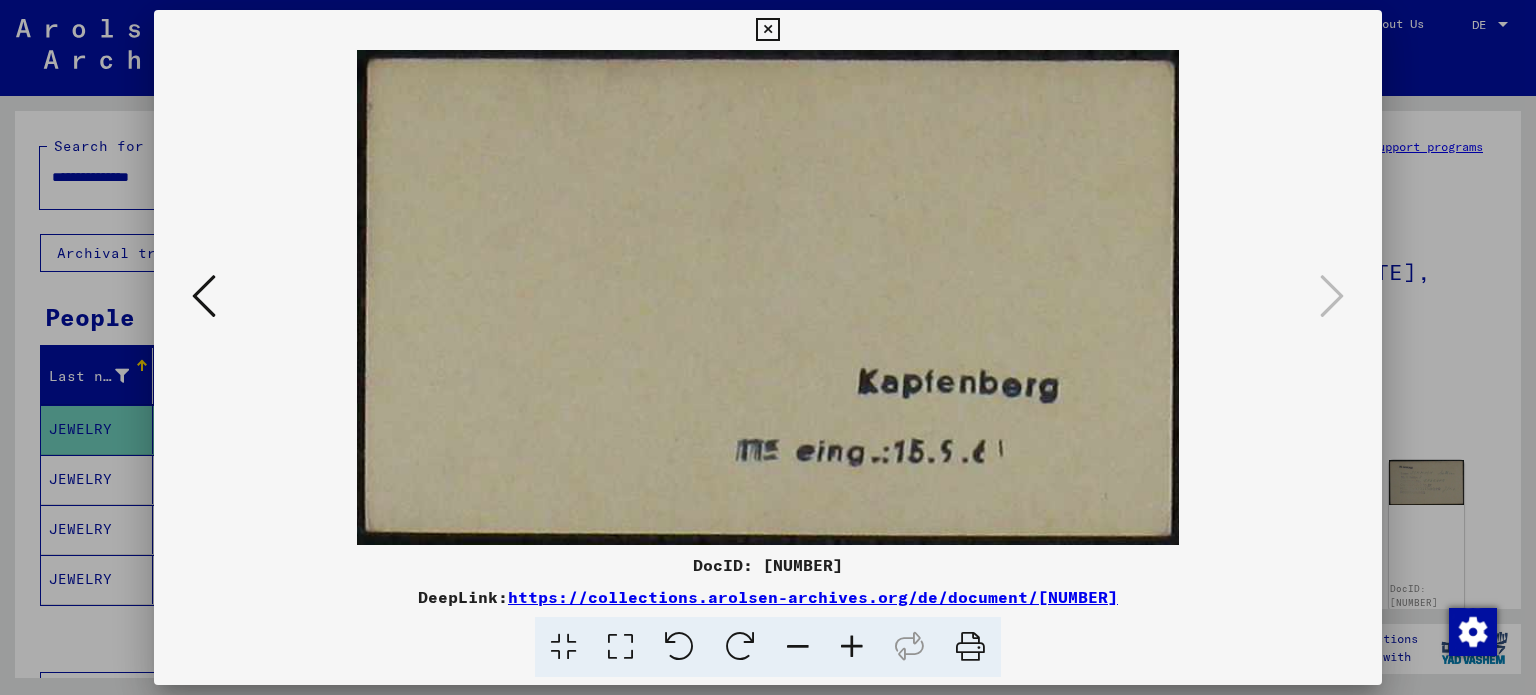 click at bounding box center (767, 30) 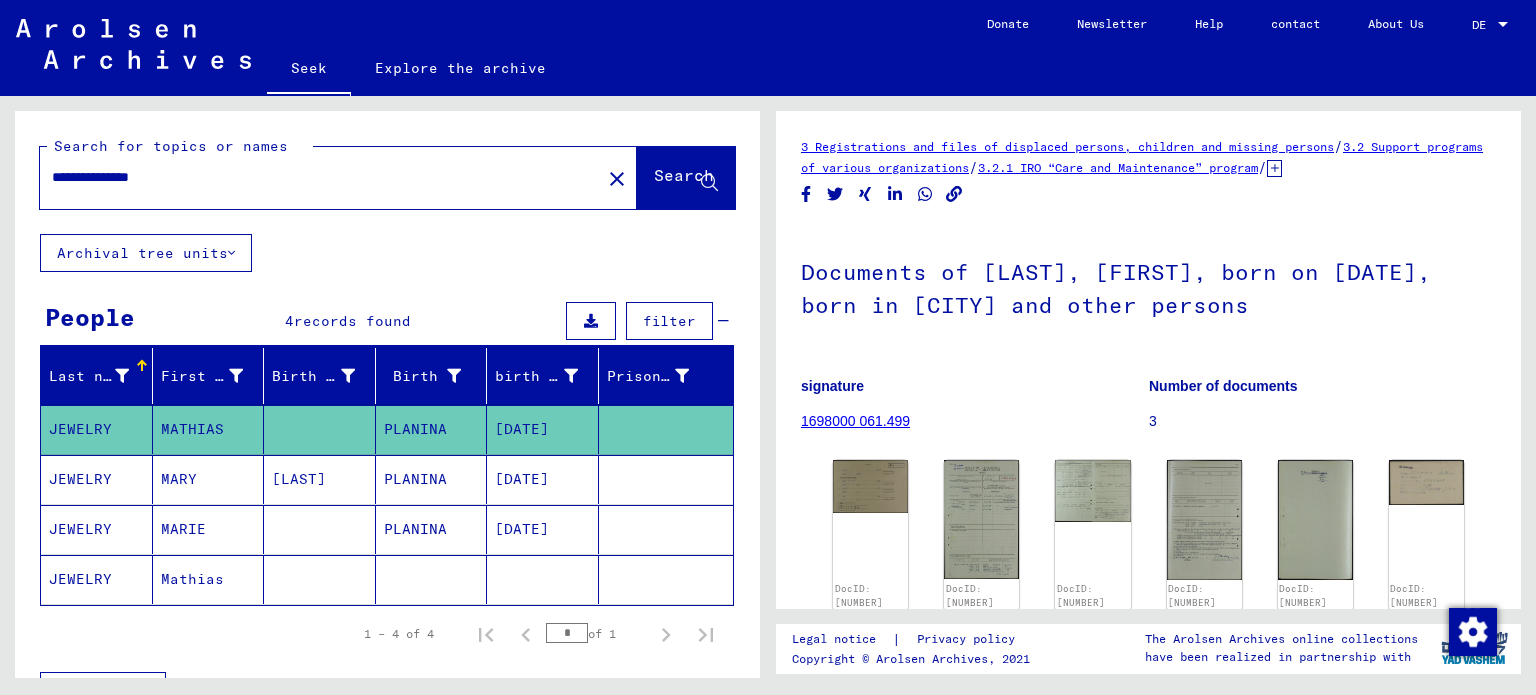 drag, startPoint x: 194, startPoint y: 179, endPoint x: 0, endPoint y: 161, distance: 194.83327 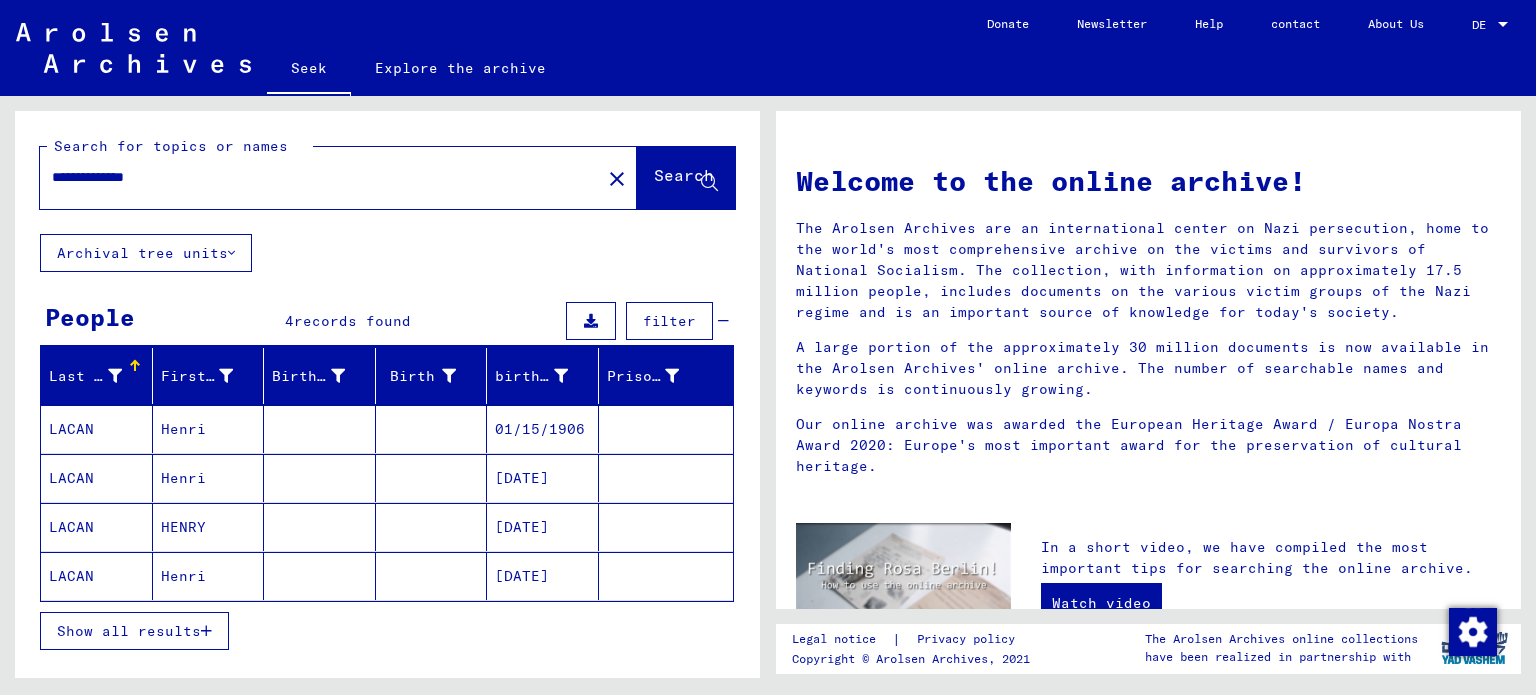 click on "Show all results" at bounding box center (134, 631) 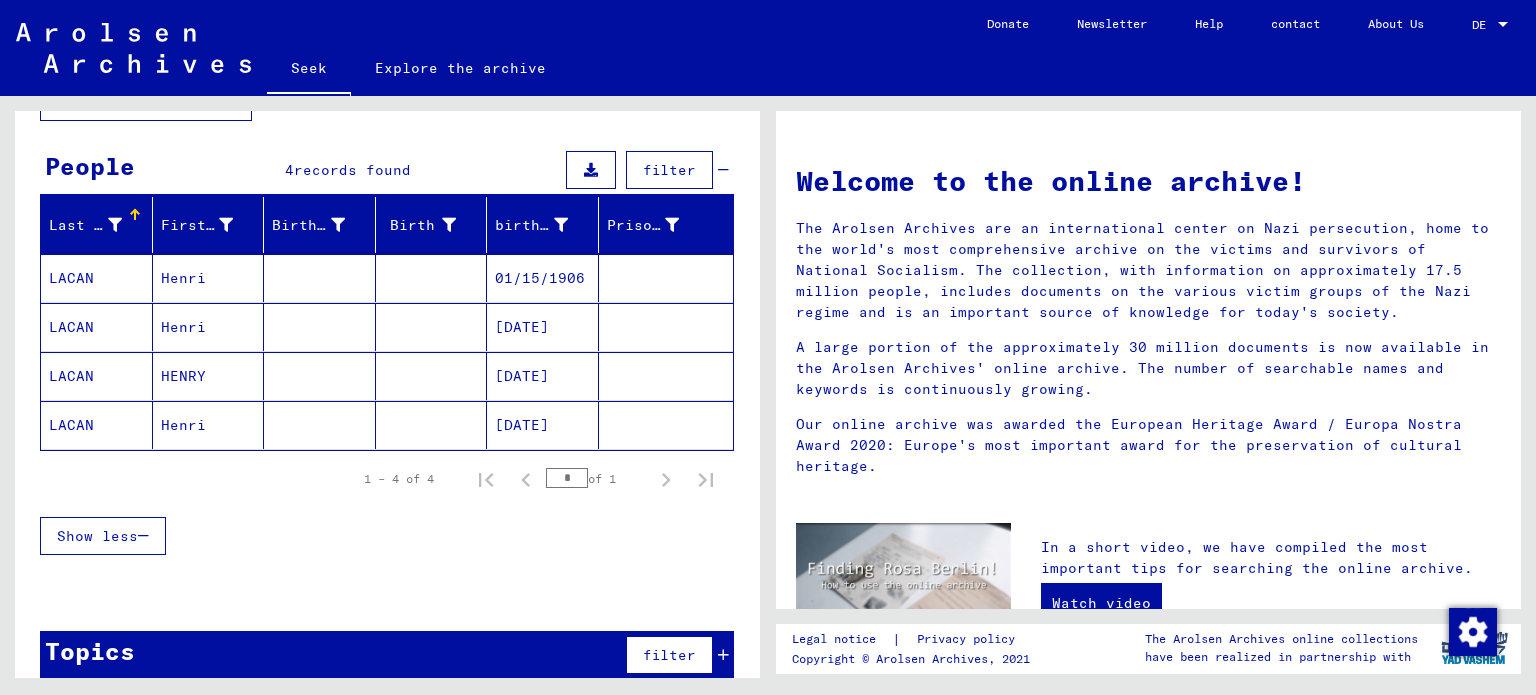 scroll, scrollTop: 171, scrollLeft: 0, axis: vertical 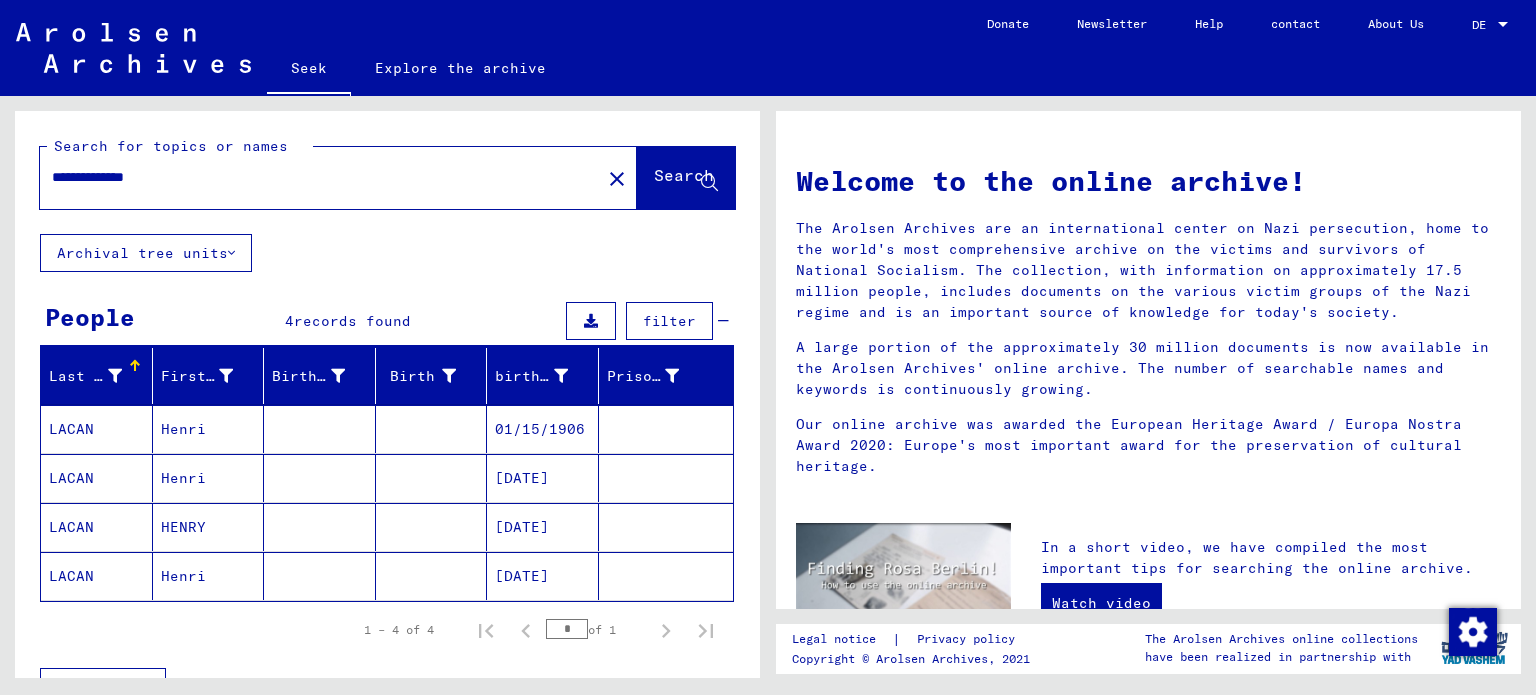 drag, startPoint x: 119, startPoint y: 174, endPoint x: 0, endPoint y: 202, distance: 122.24974 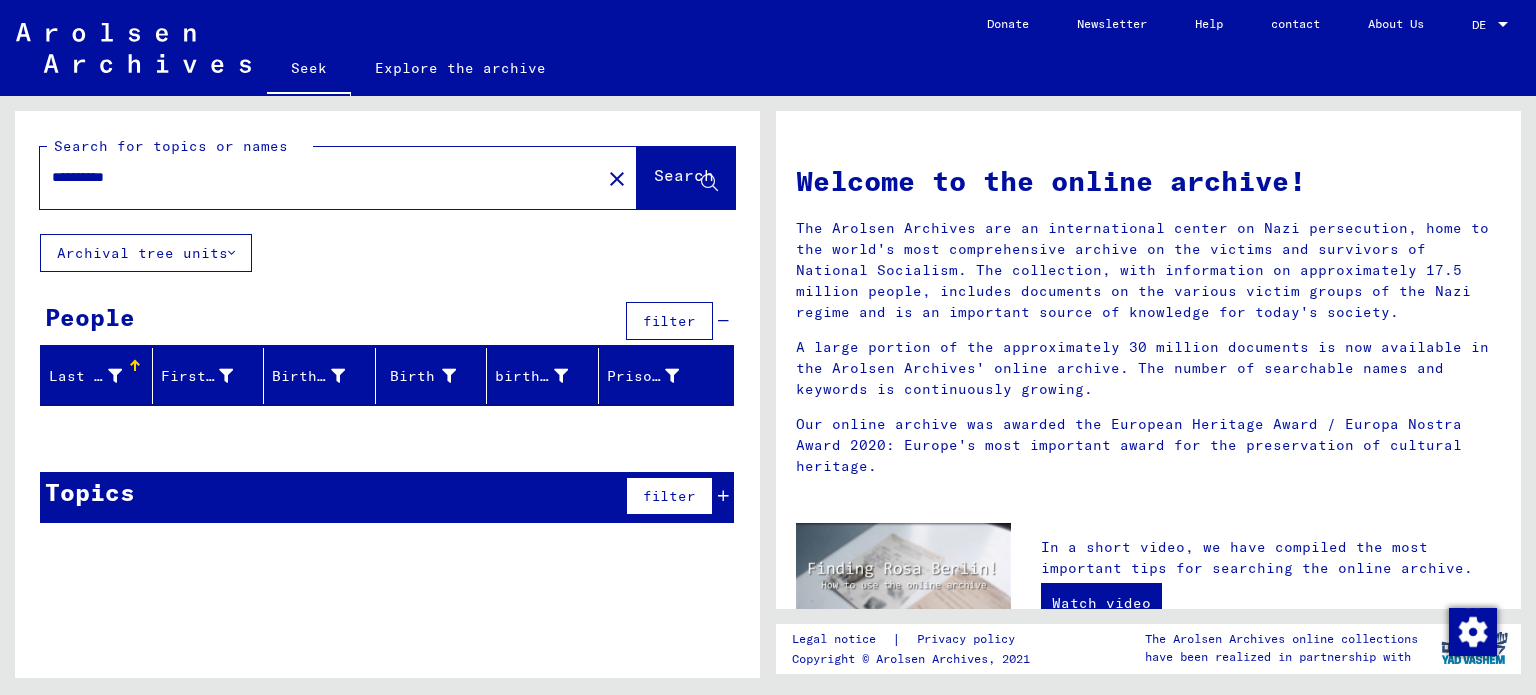 drag, startPoint x: 86, startPoint y: 179, endPoint x: 0, endPoint y: 162, distance: 87.66413 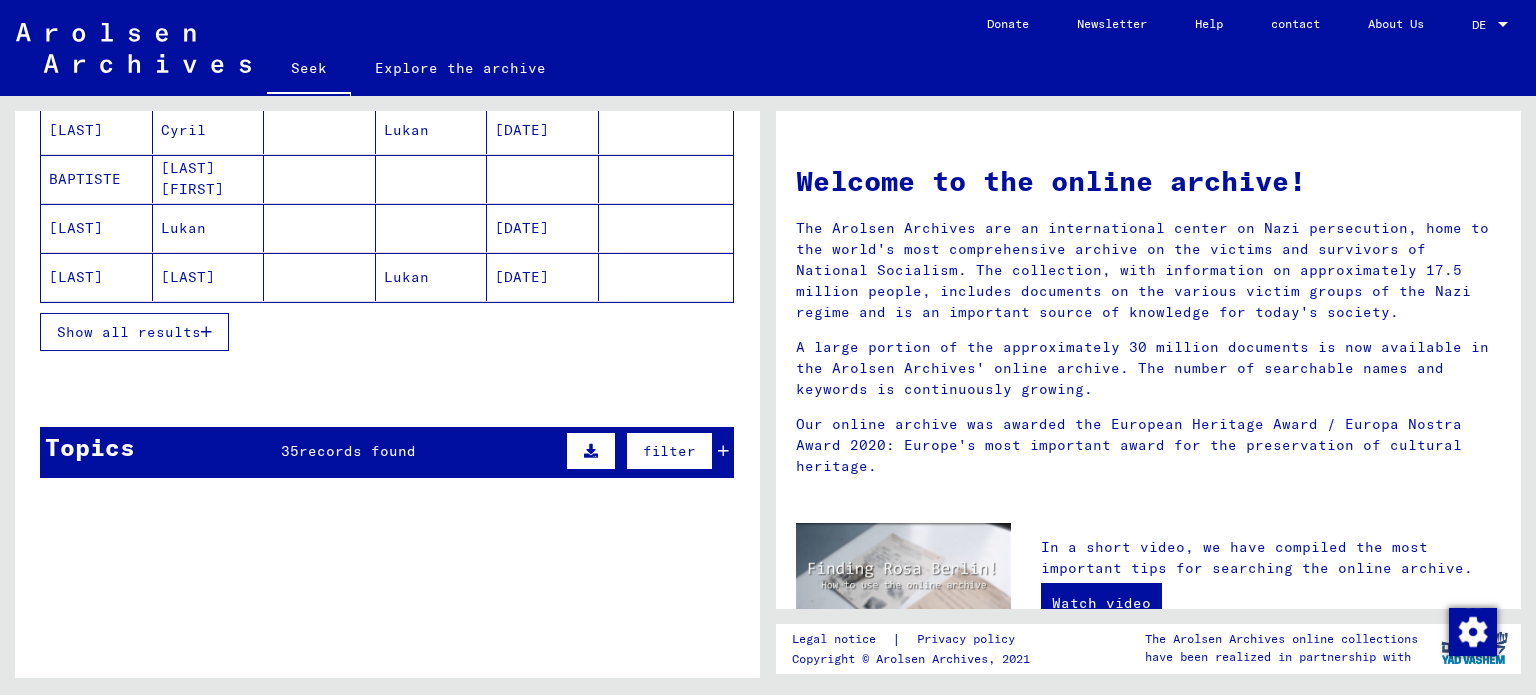 scroll, scrollTop: 346, scrollLeft: 0, axis: vertical 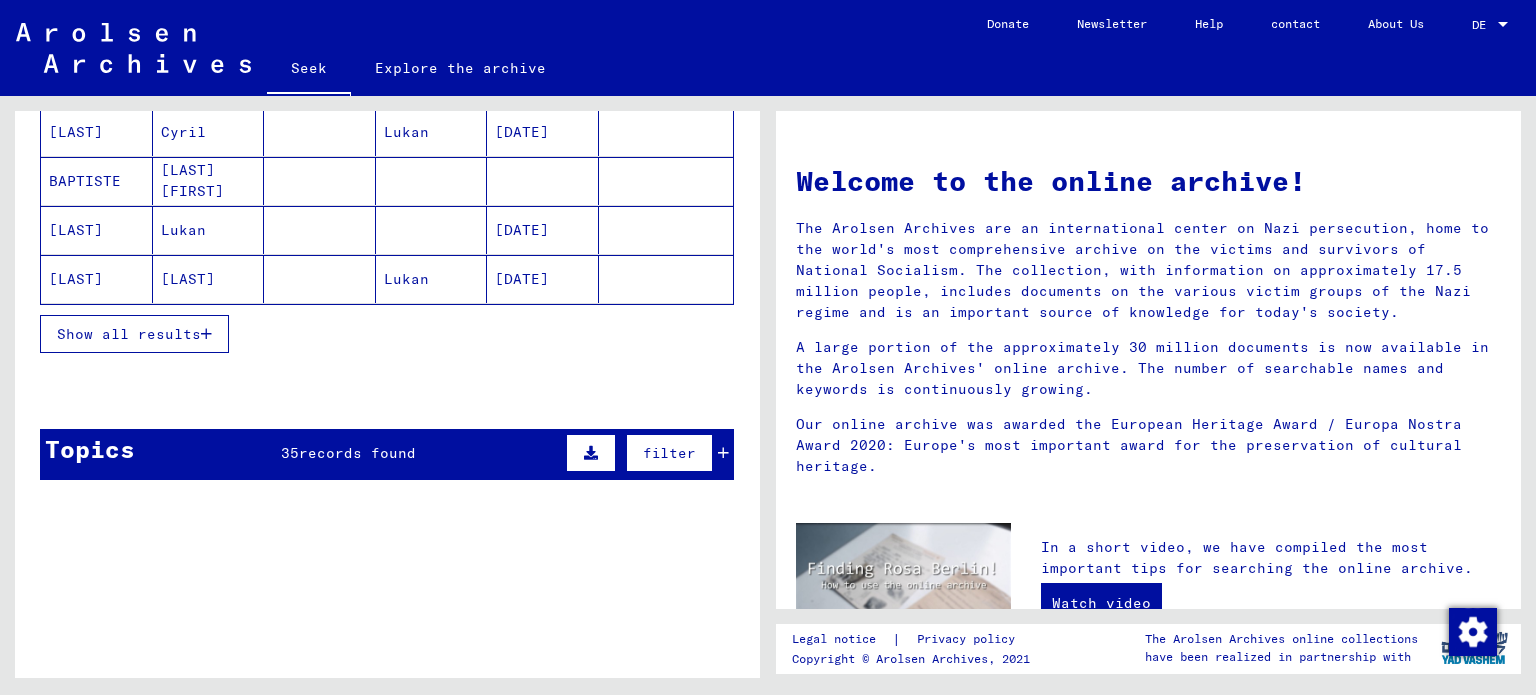 click on "Show all results" at bounding box center [129, 334] 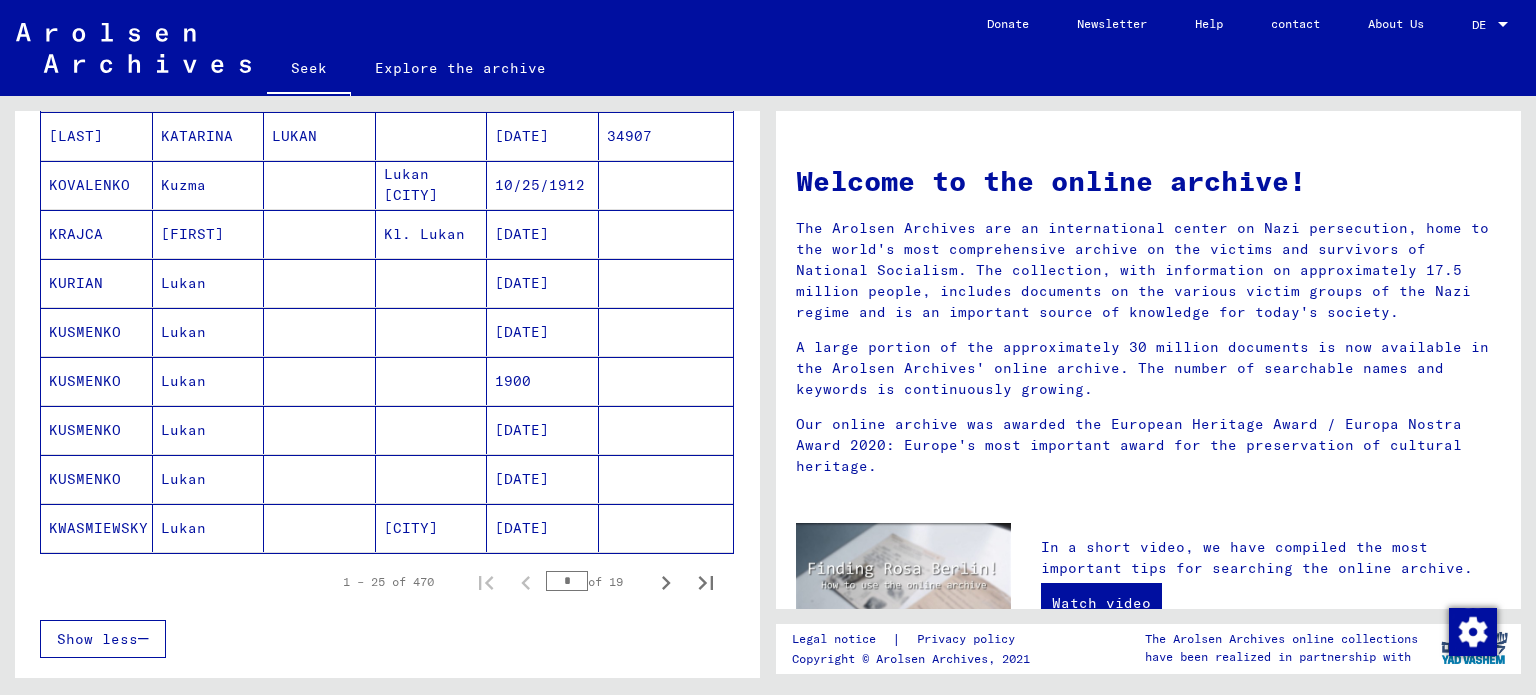 scroll, scrollTop: 0, scrollLeft: 0, axis: both 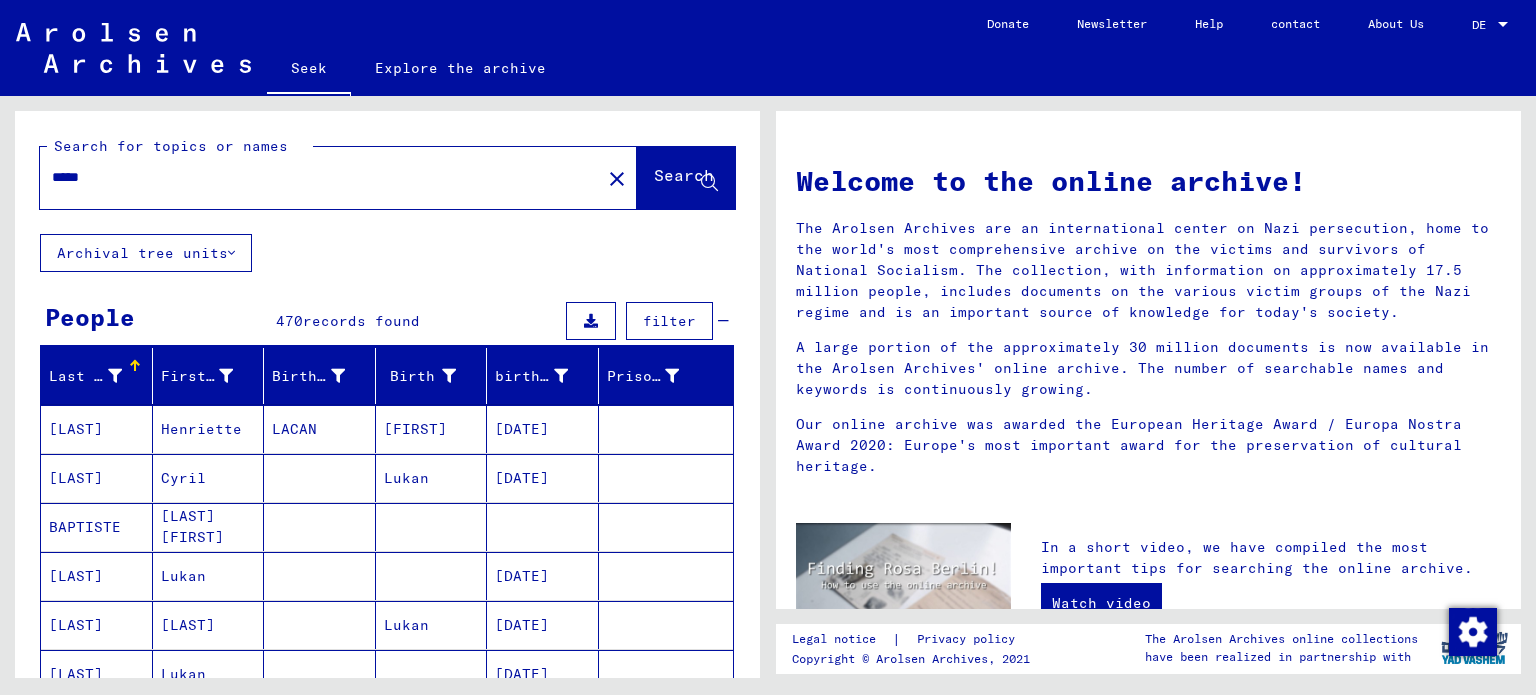 click on "*****" at bounding box center (314, 177) 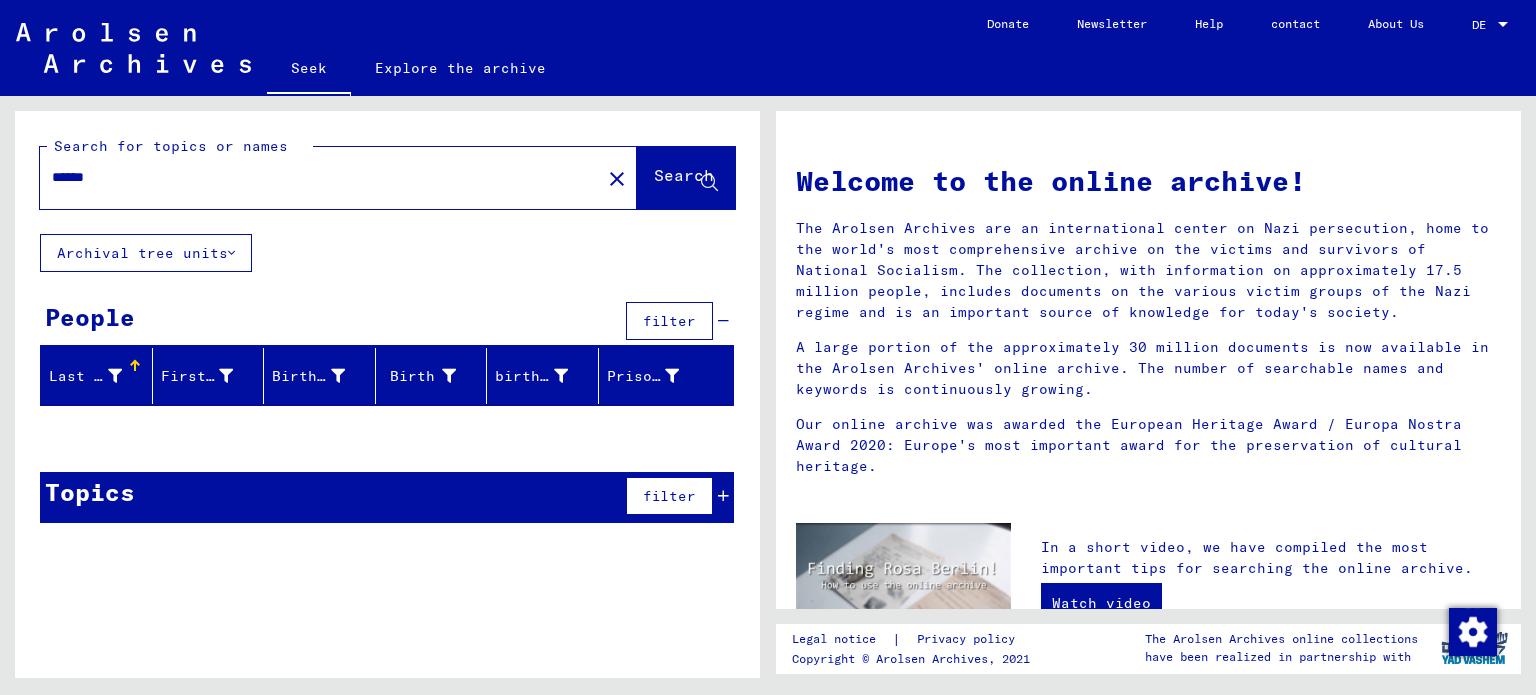 click on "*****" at bounding box center [314, 177] 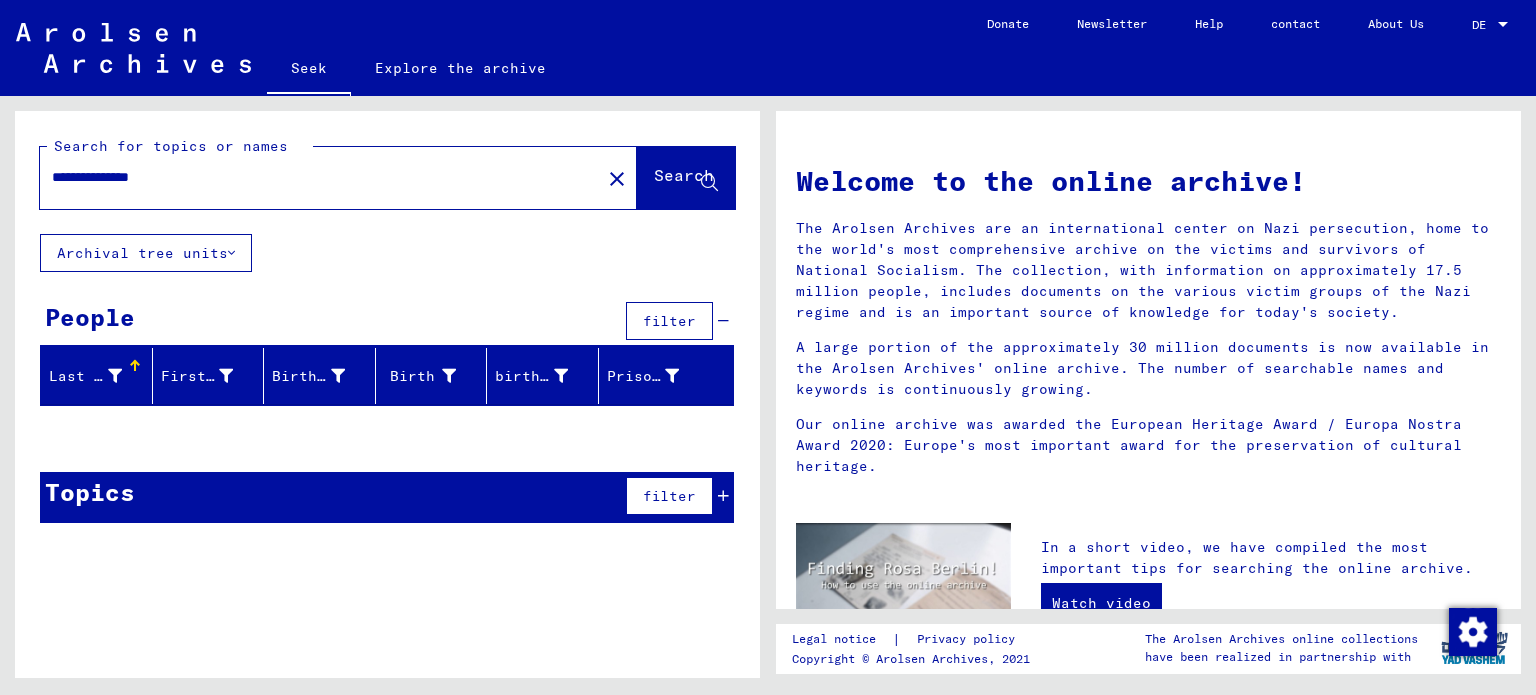 type on "**********" 